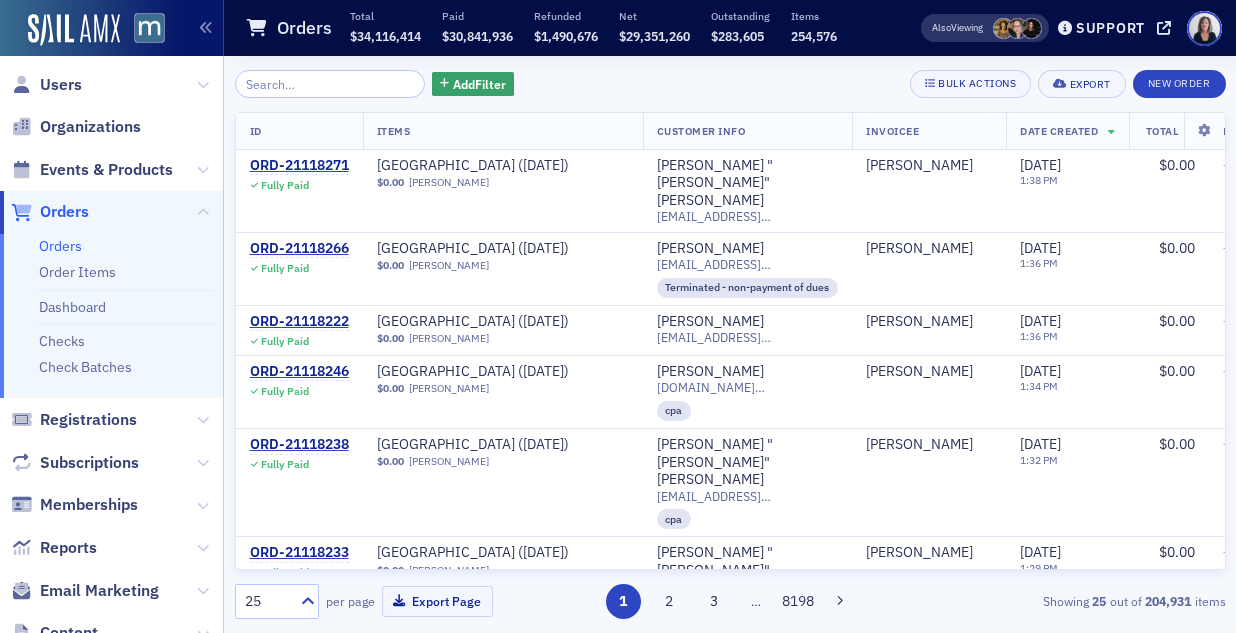 scroll, scrollTop: 0, scrollLeft: 0, axis: both 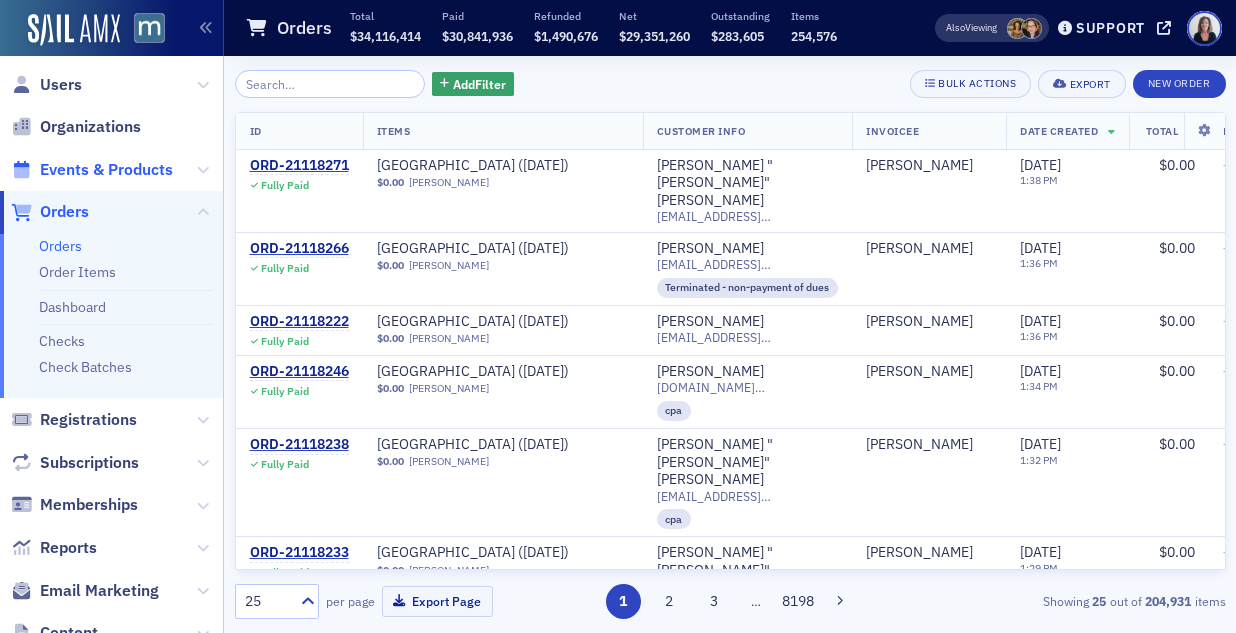 click on "Events & Products" 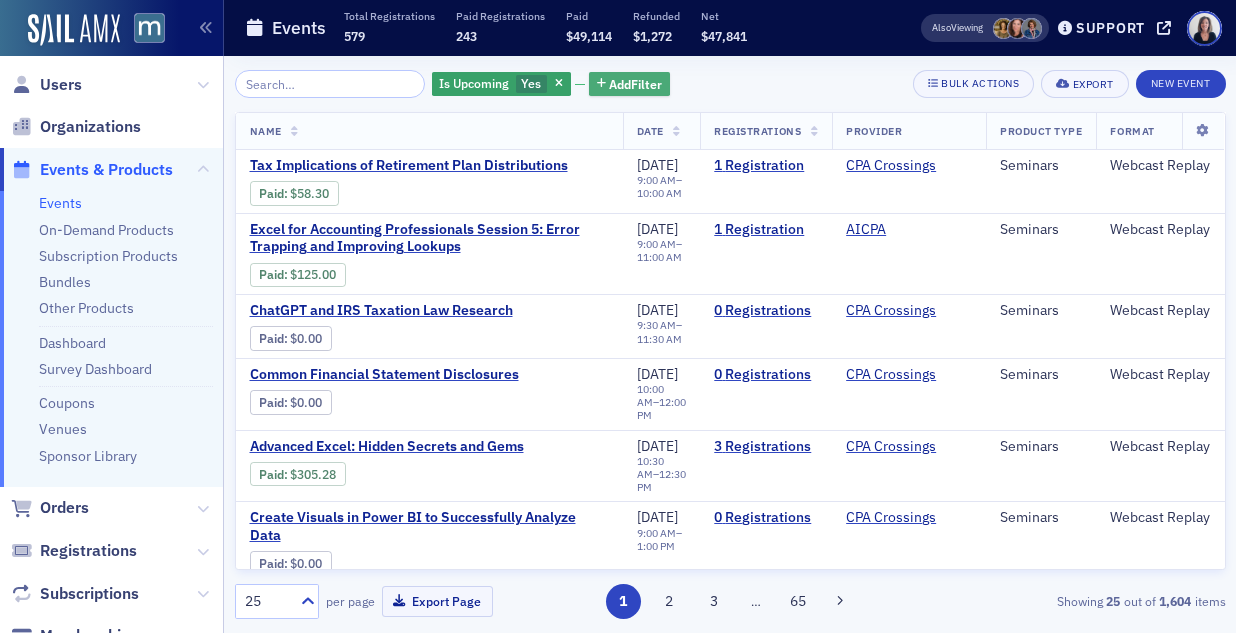 click on "Add  Filter" 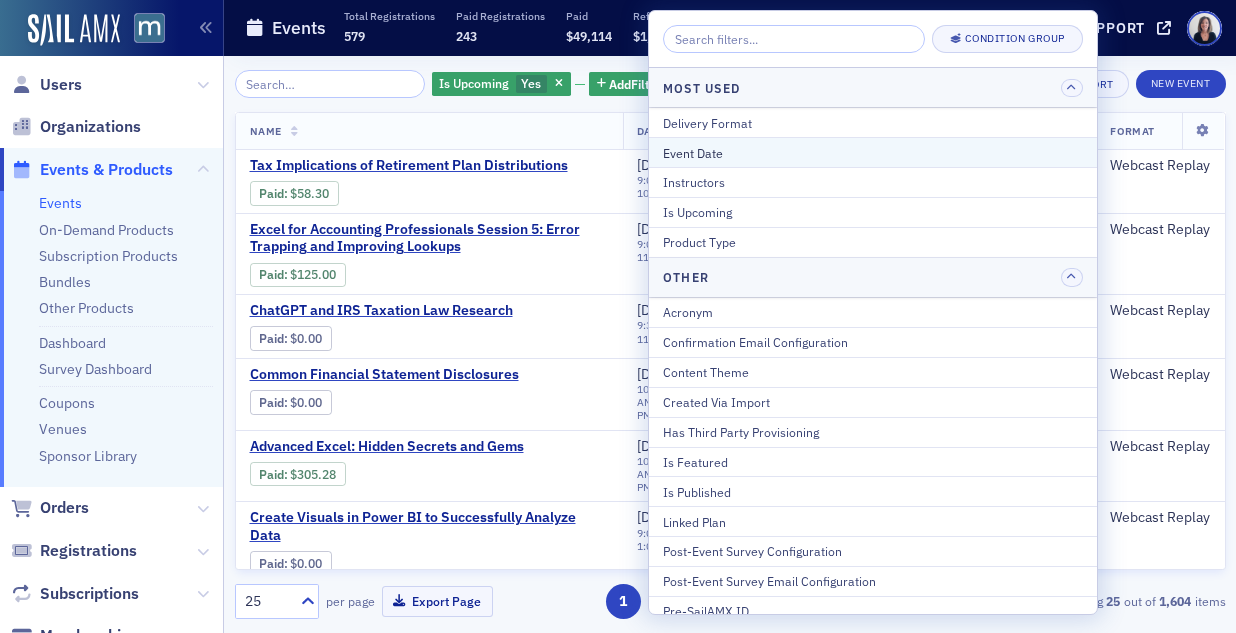 click on "Event Date" at bounding box center [873, 153] 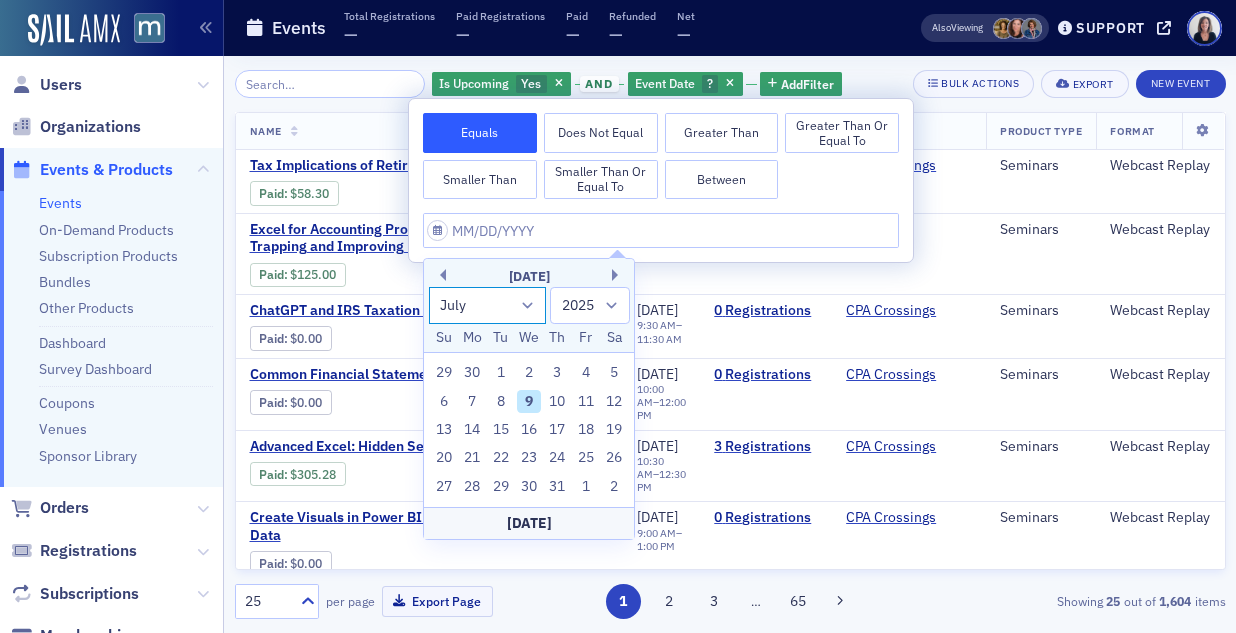 click on "January February March April May June July August September October November December" at bounding box center (488, 305) 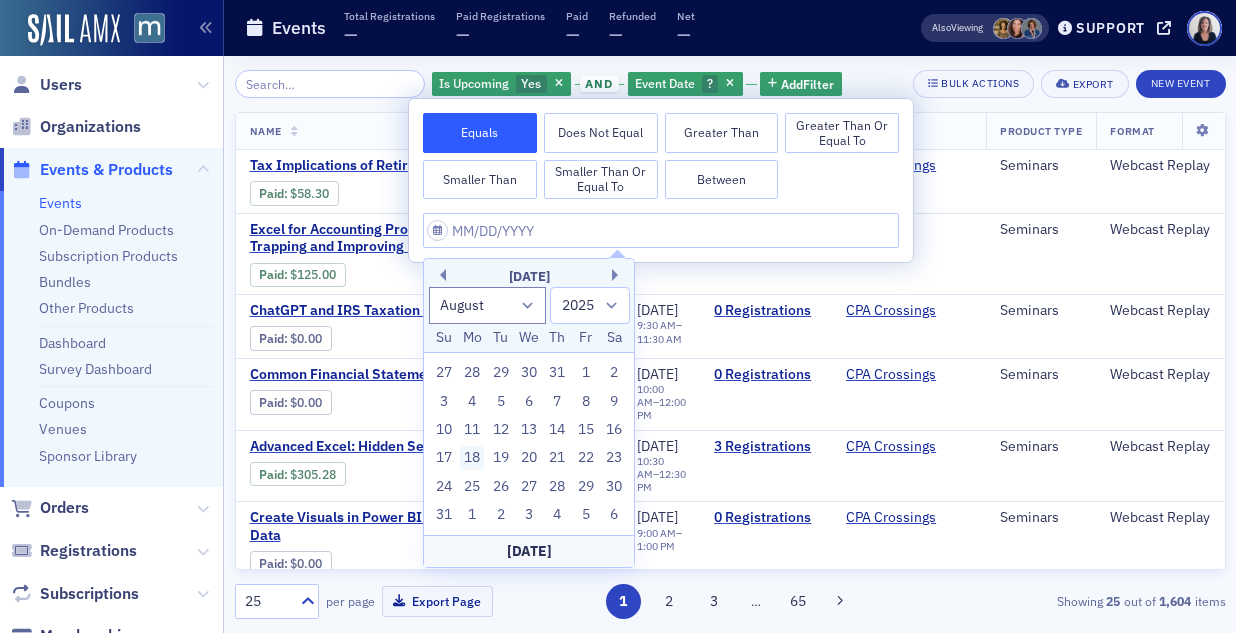 click on "18" at bounding box center (472, 458) 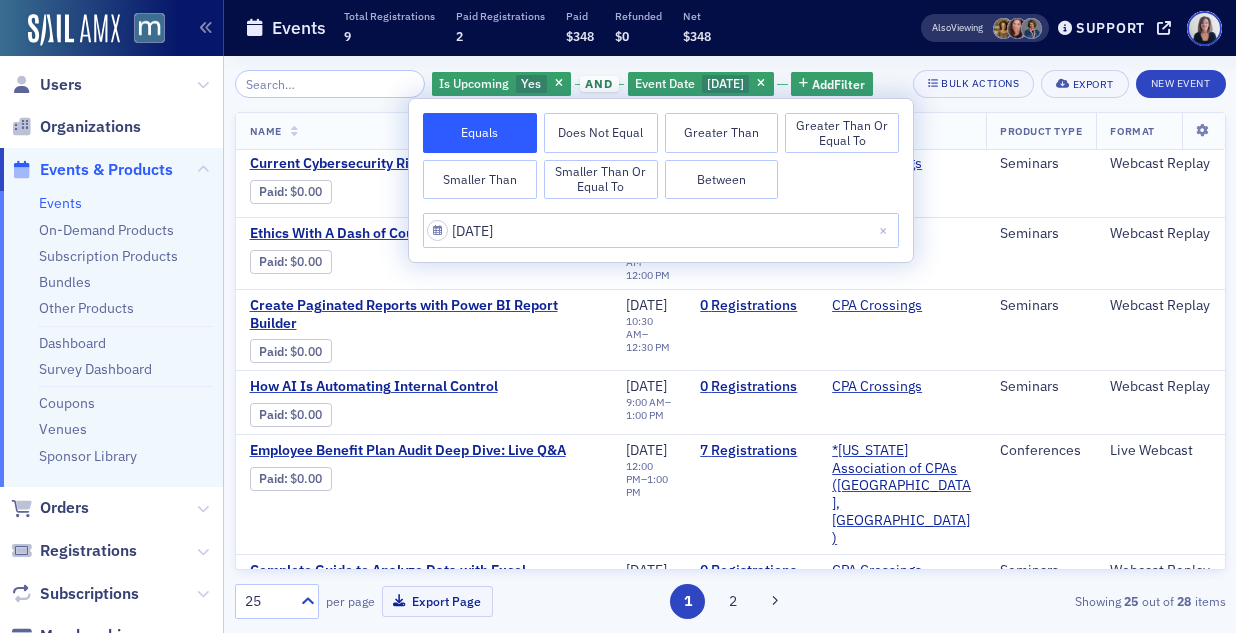 scroll, scrollTop: 237, scrollLeft: 0, axis: vertical 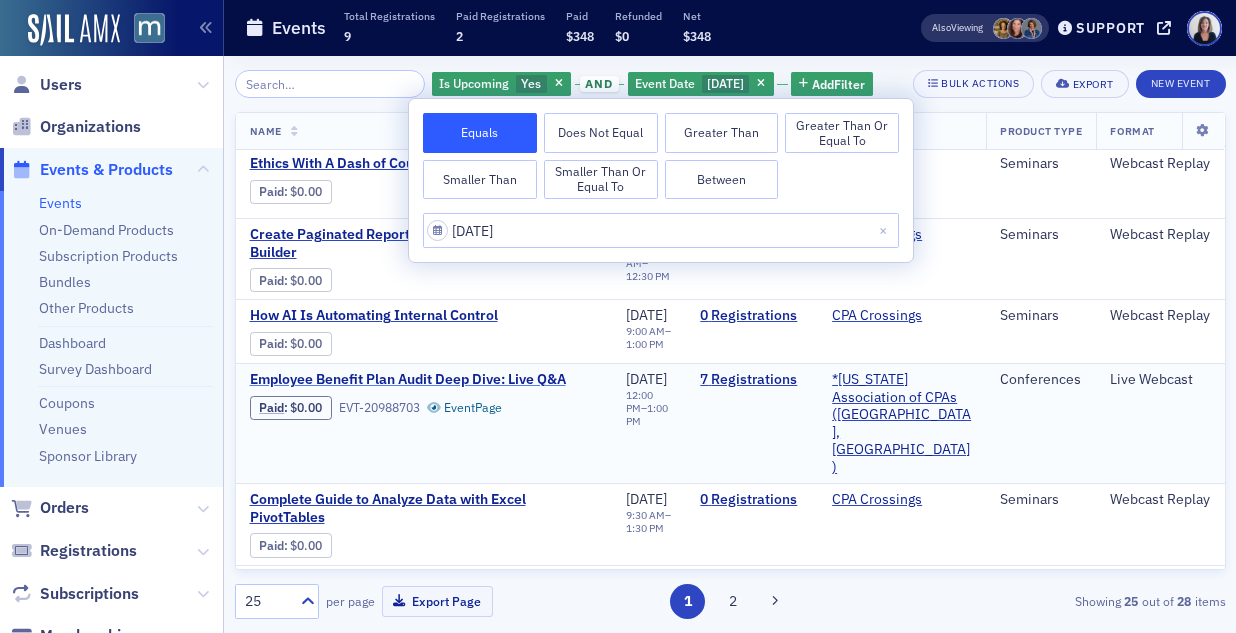 click on "Employee Benefit Plan Audit Deep Dive: Live Q&A" 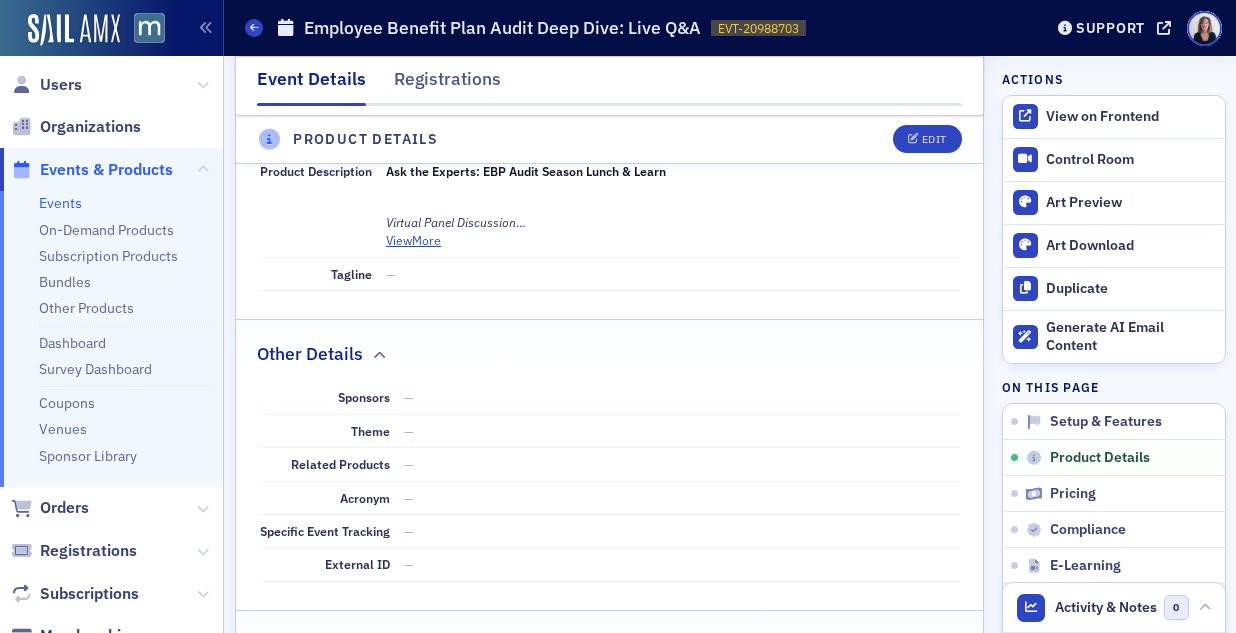scroll, scrollTop: 783, scrollLeft: 0, axis: vertical 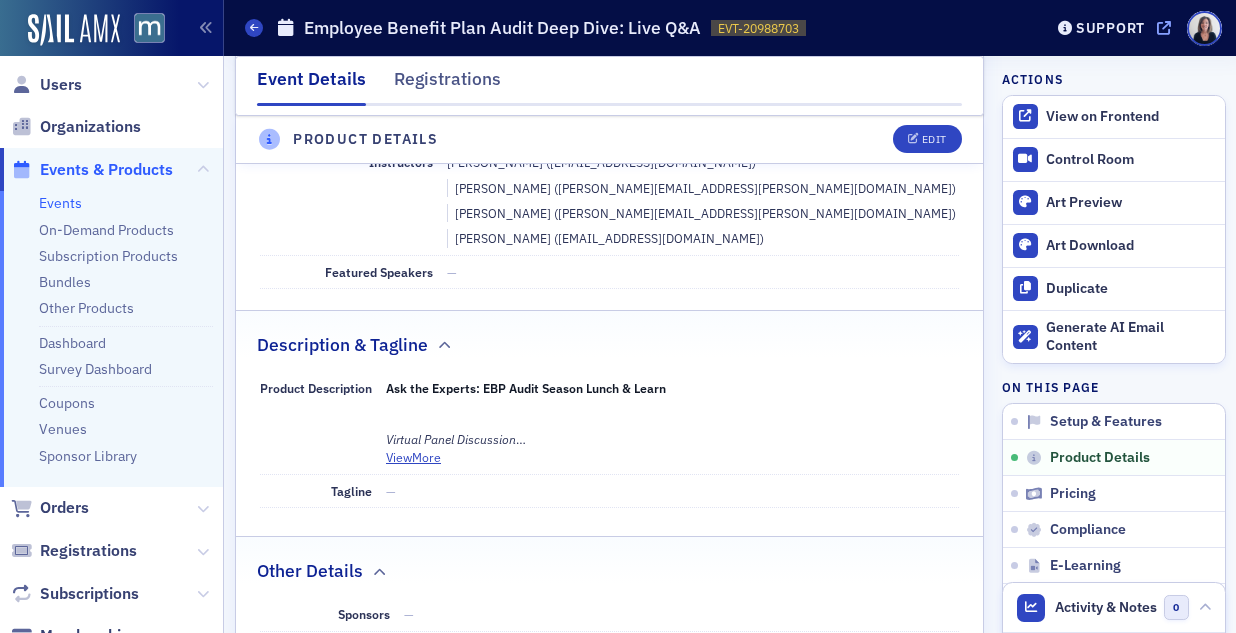 click on "[DOMAIN_NAME]" 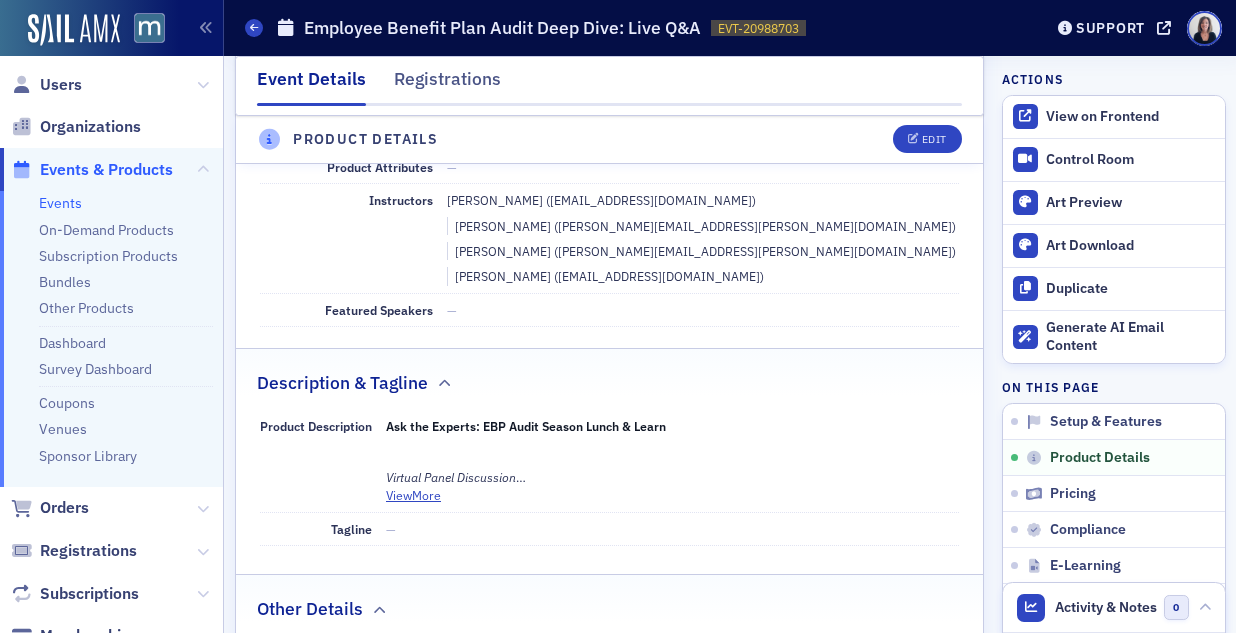 scroll, scrollTop: 745, scrollLeft: 0, axis: vertical 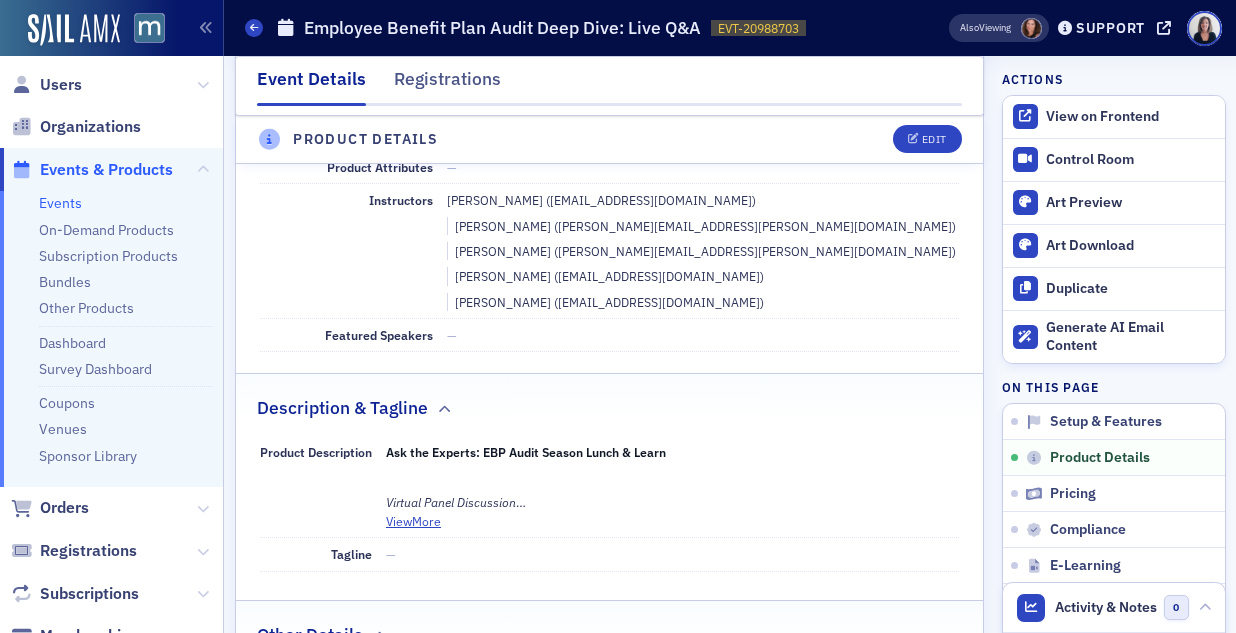 click on "Events & Products" 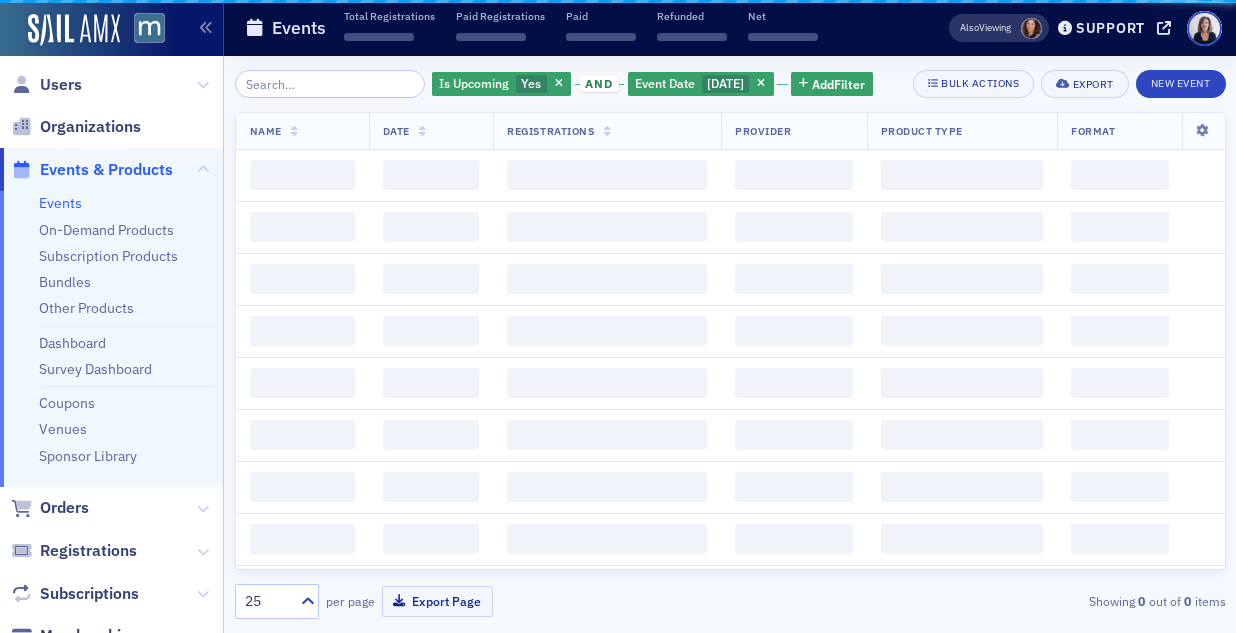 scroll, scrollTop: 0, scrollLeft: 0, axis: both 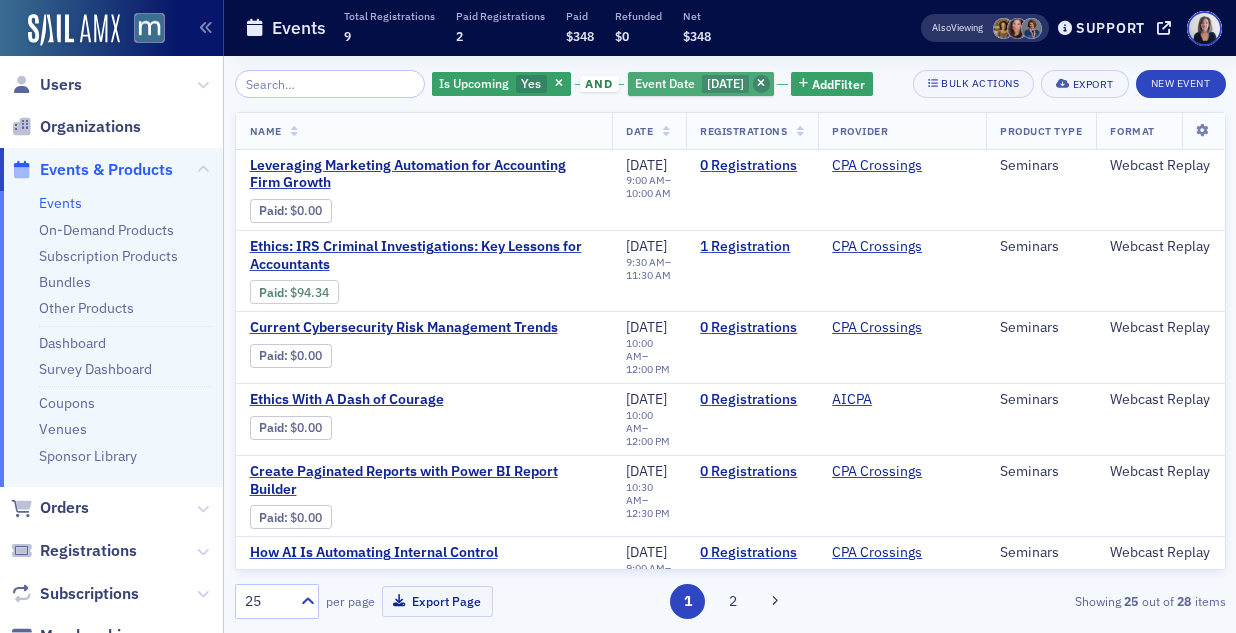 click 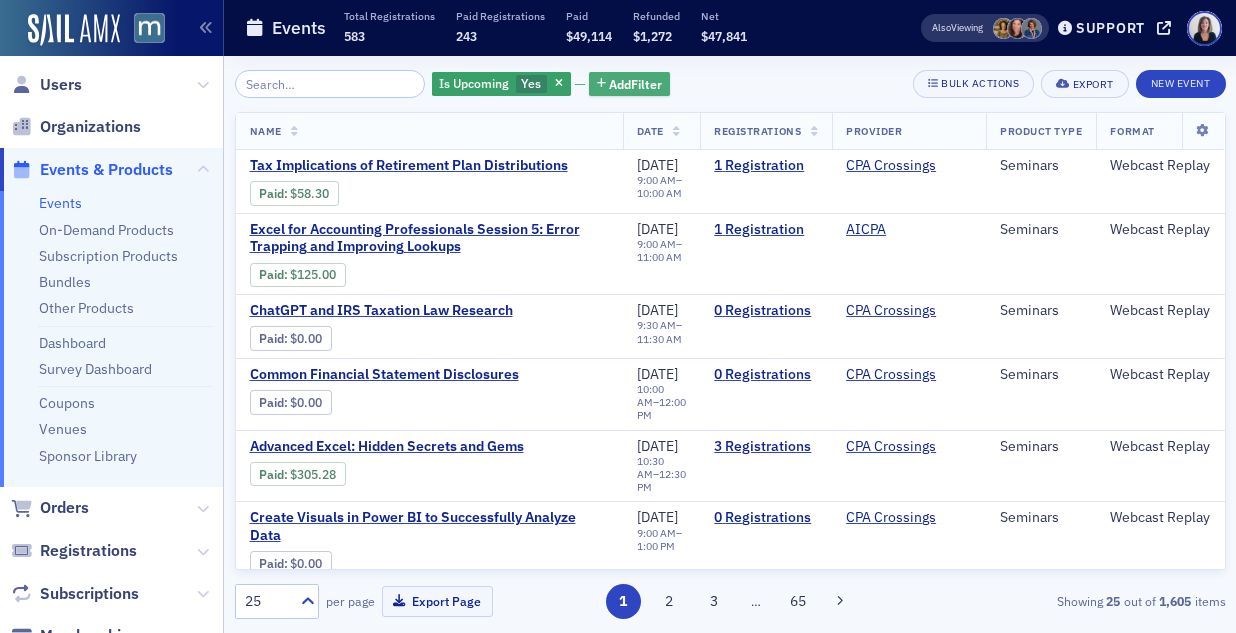 click on "Add  Filter" 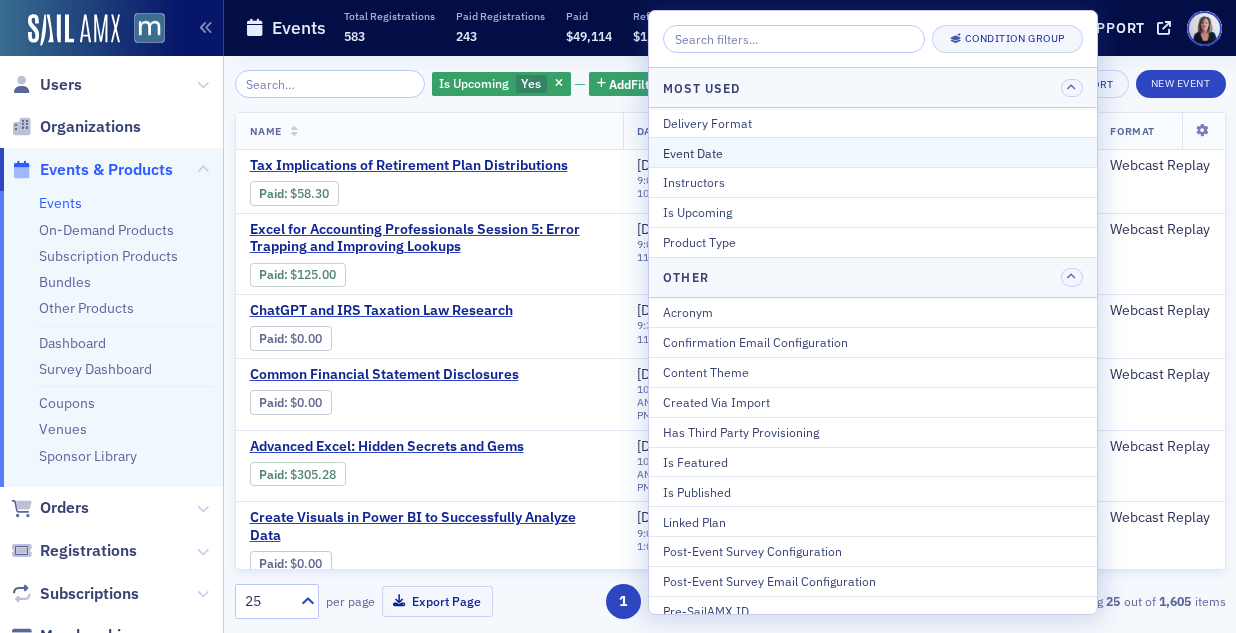 click on "Event Date" at bounding box center (873, 153) 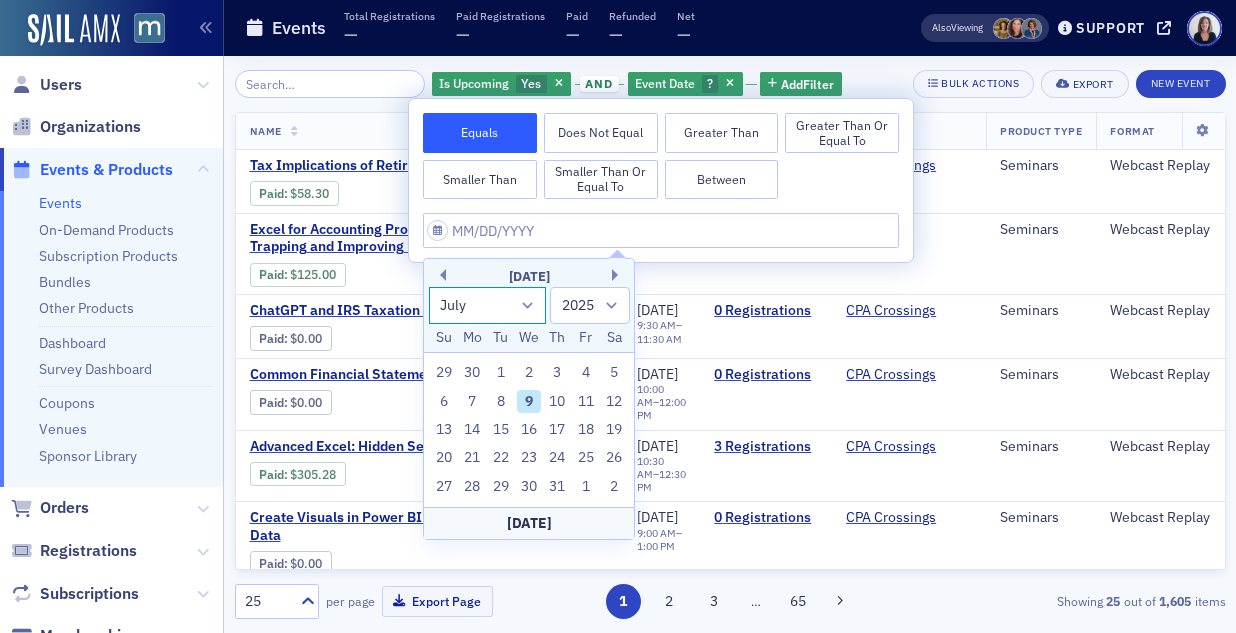 click on "January February March April May June July August September October November December" at bounding box center [488, 305] 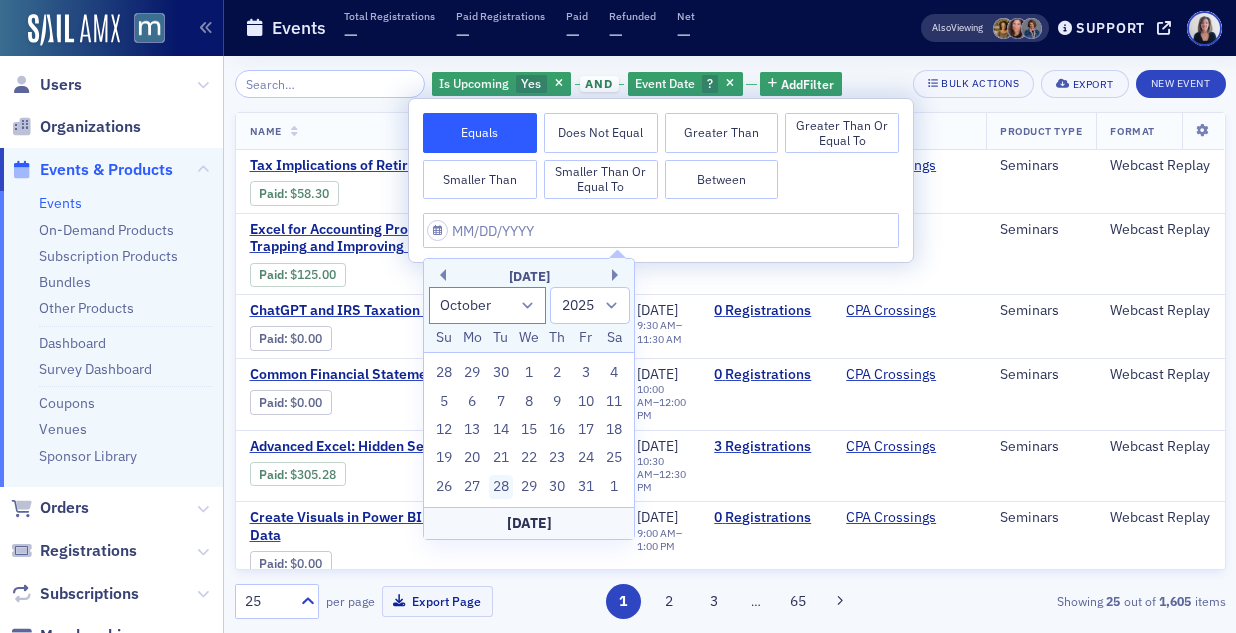 click on "28" at bounding box center [501, 487] 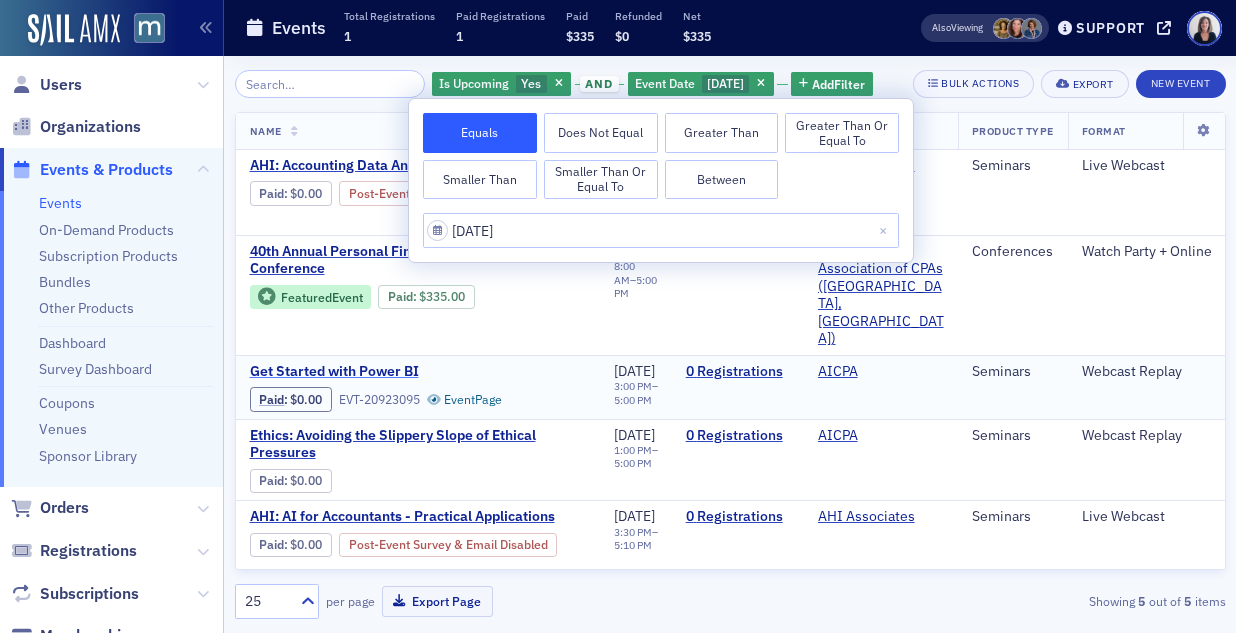 click on "Get Started with Power BI" 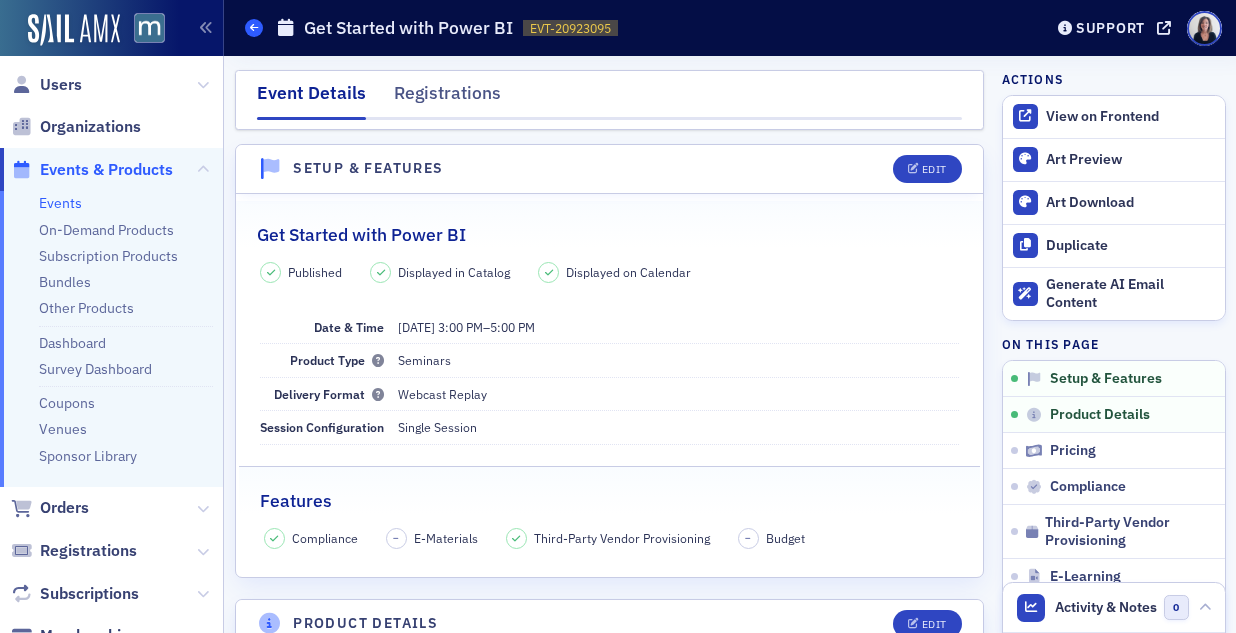 click 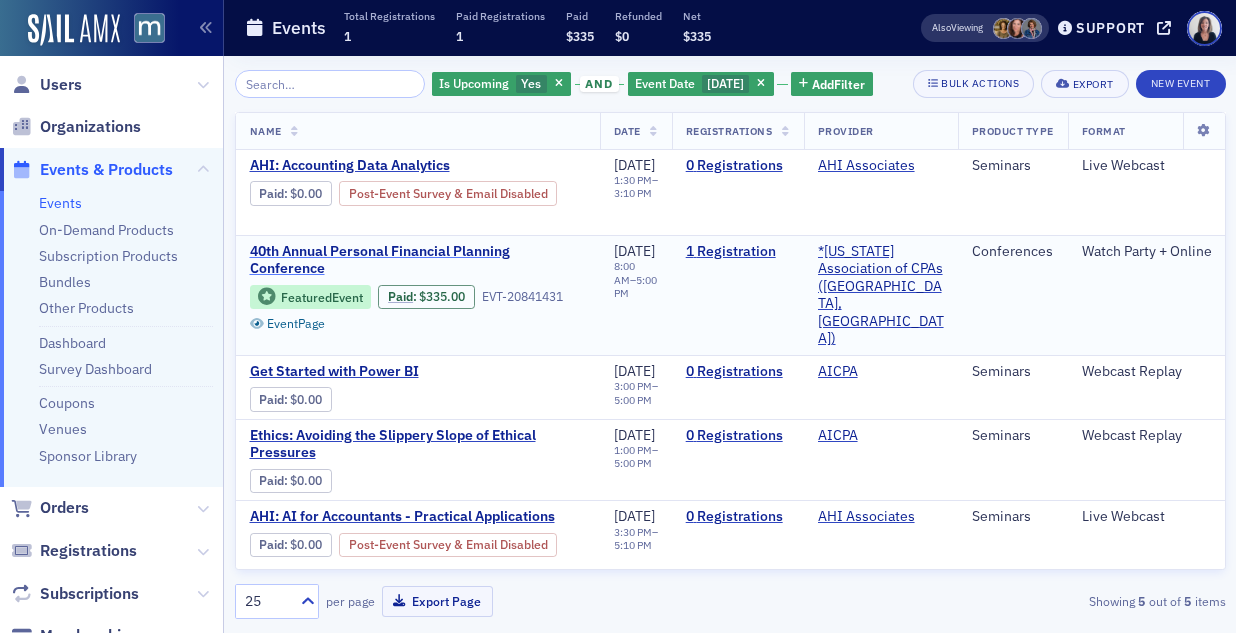 click on "40th Annual Personal Financial Planning Conference" 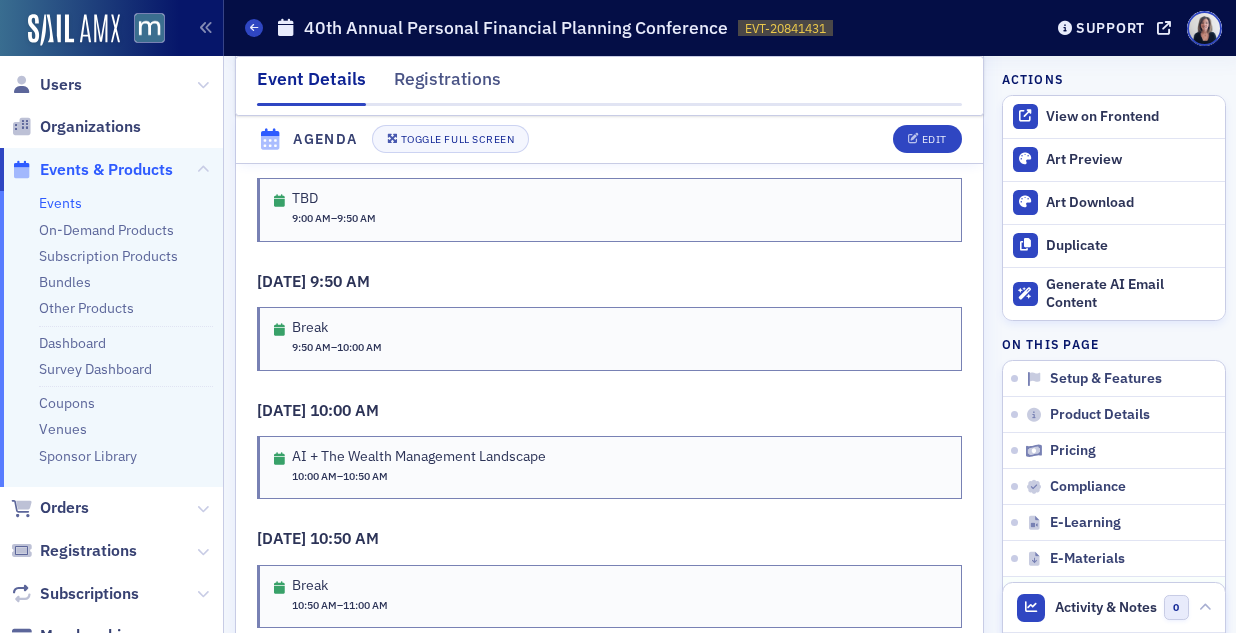 scroll, scrollTop: 3496, scrollLeft: 0, axis: vertical 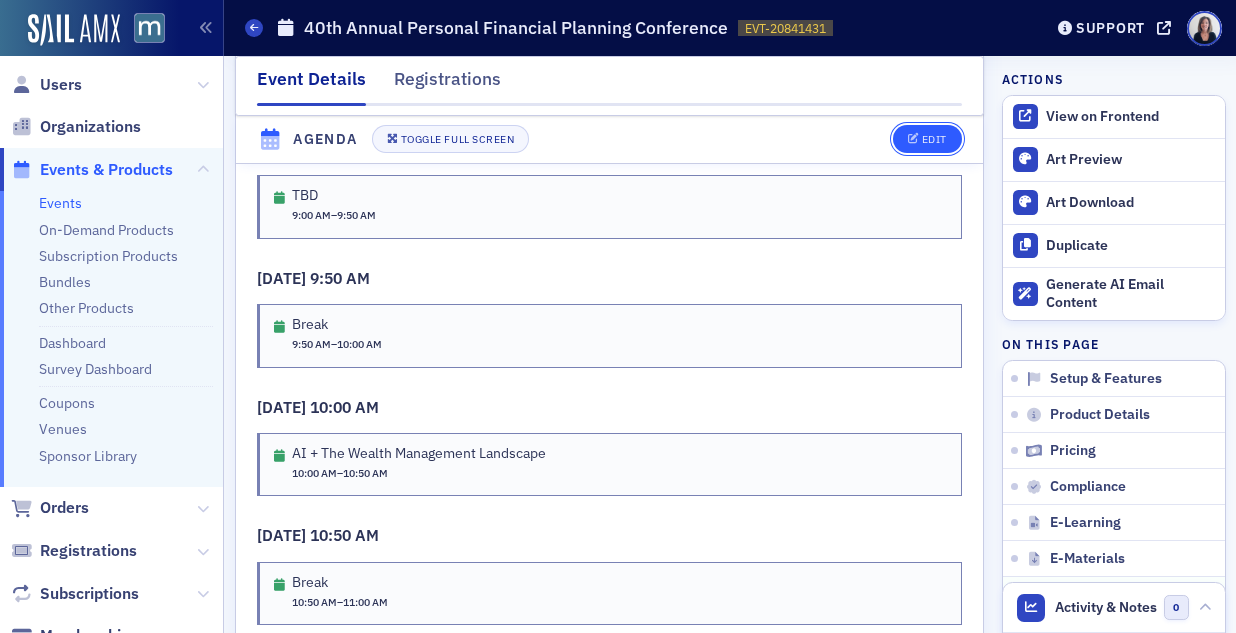 click on "Edit" 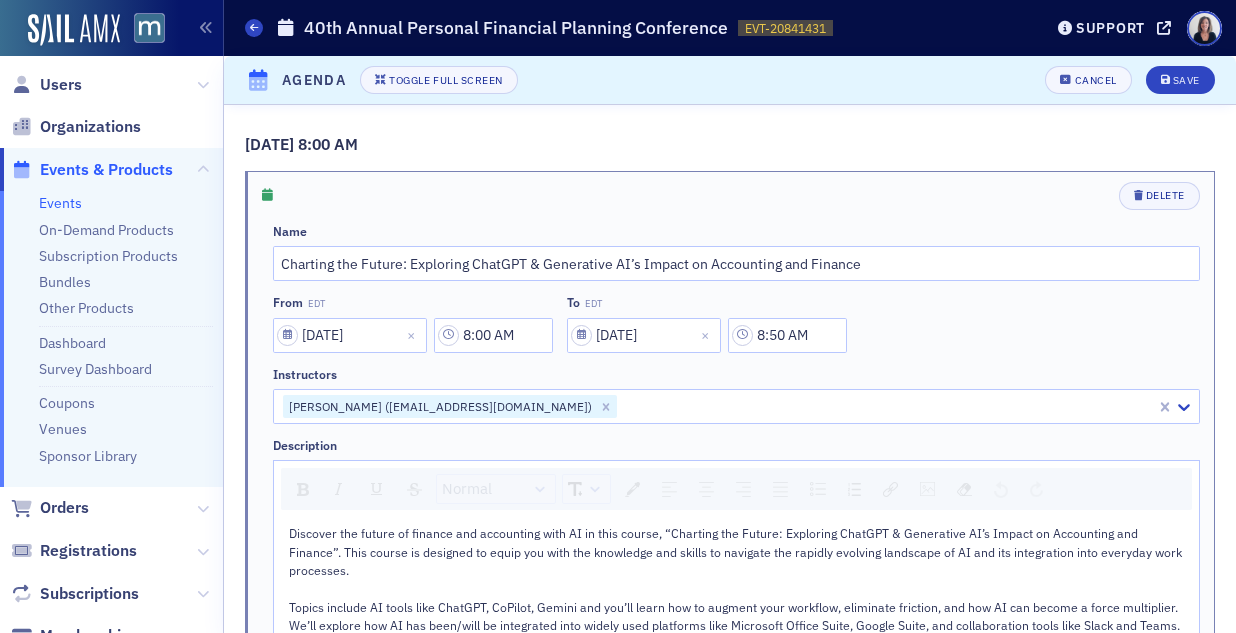 scroll, scrollTop: 3182, scrollLeft: 0, axis: vertical 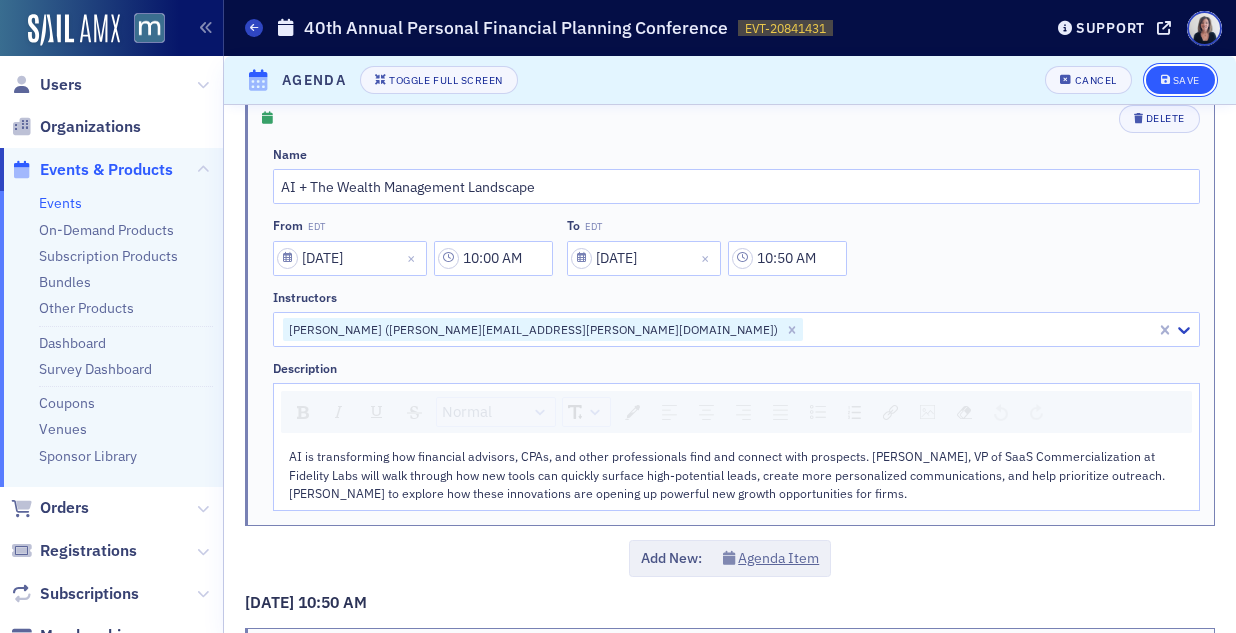 click on "Save" 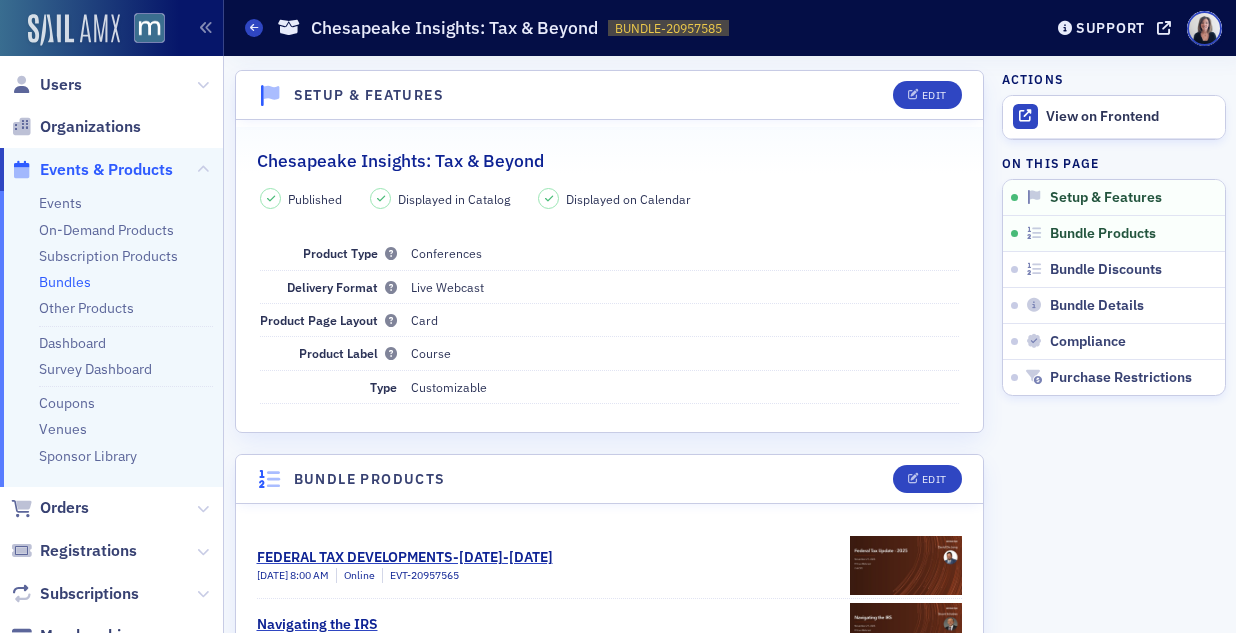 scroll, scrollTop: 0, scrollLeft: 0, axis: both 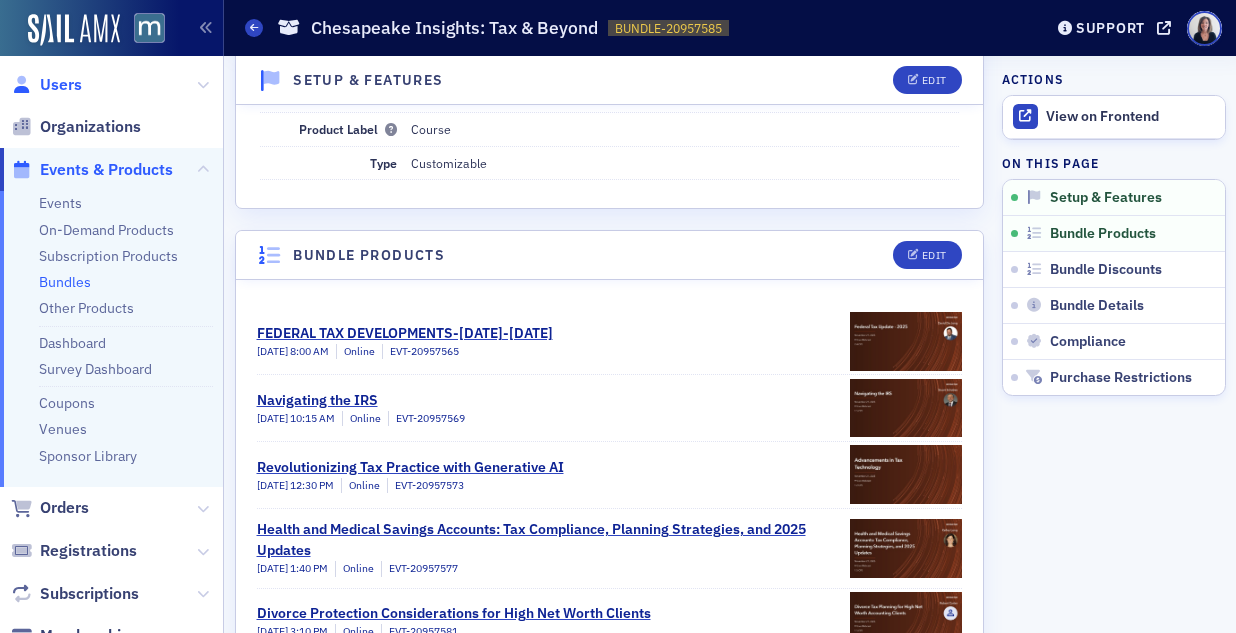 click on "Users" 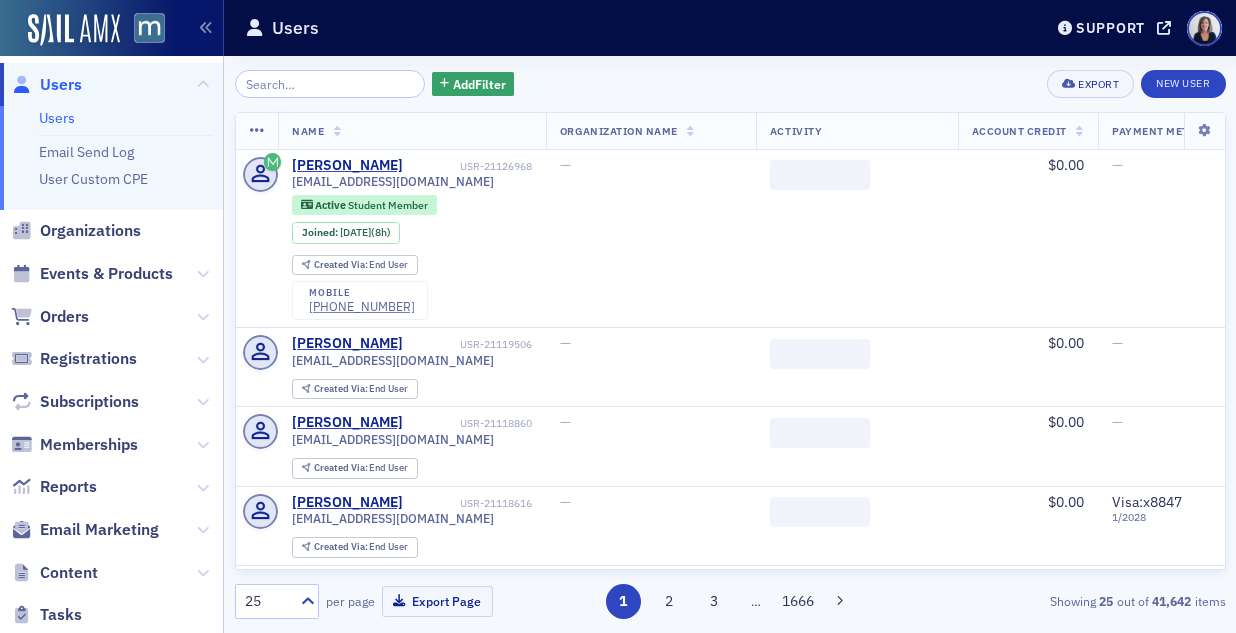 scroll, scrollTop: 0, scrollLeft: 0, axis: both 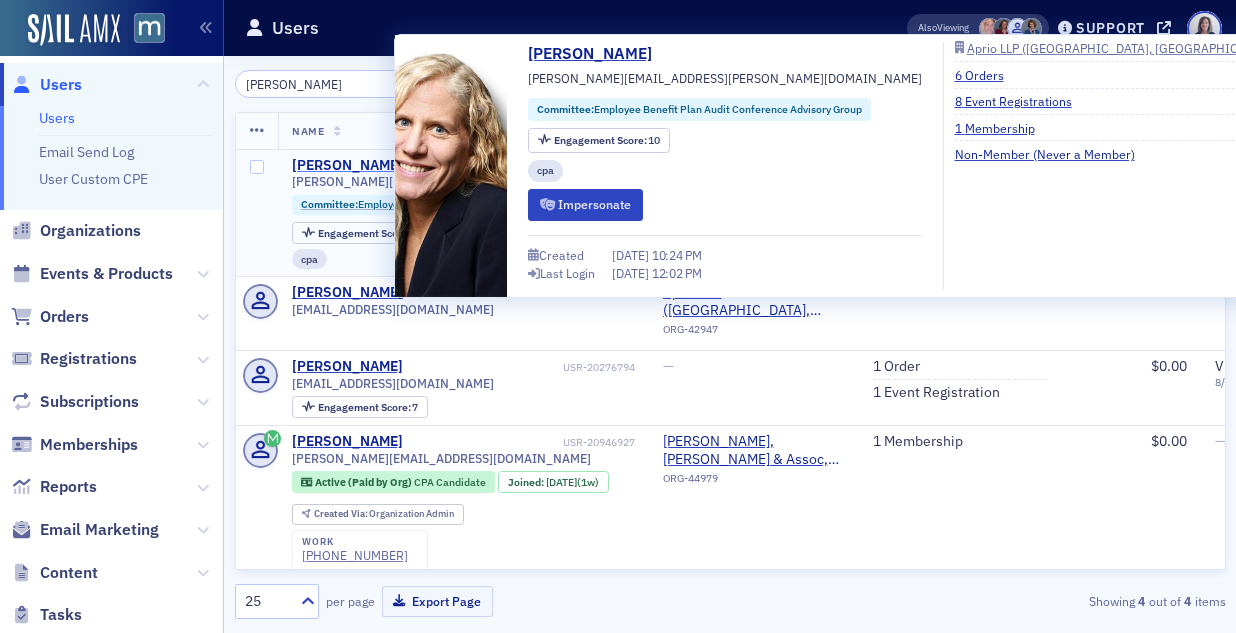 type on "[PERSON_NAME]" 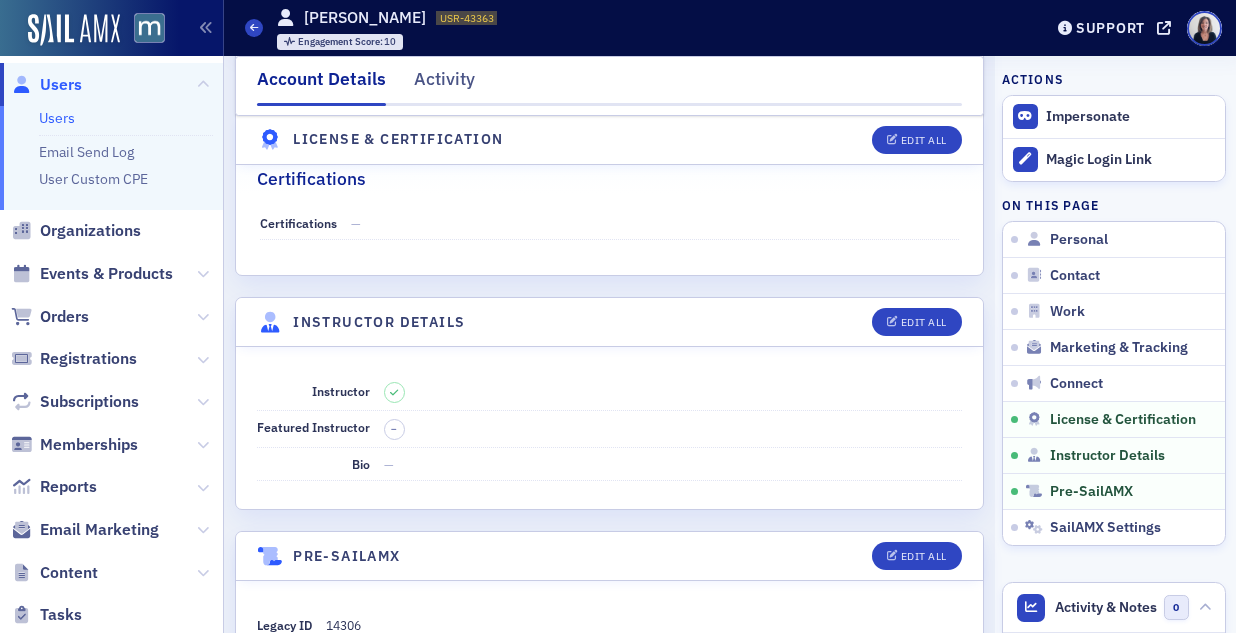 scroll, scrollTop: 3593, scrollLeft: 0, axis: vertical 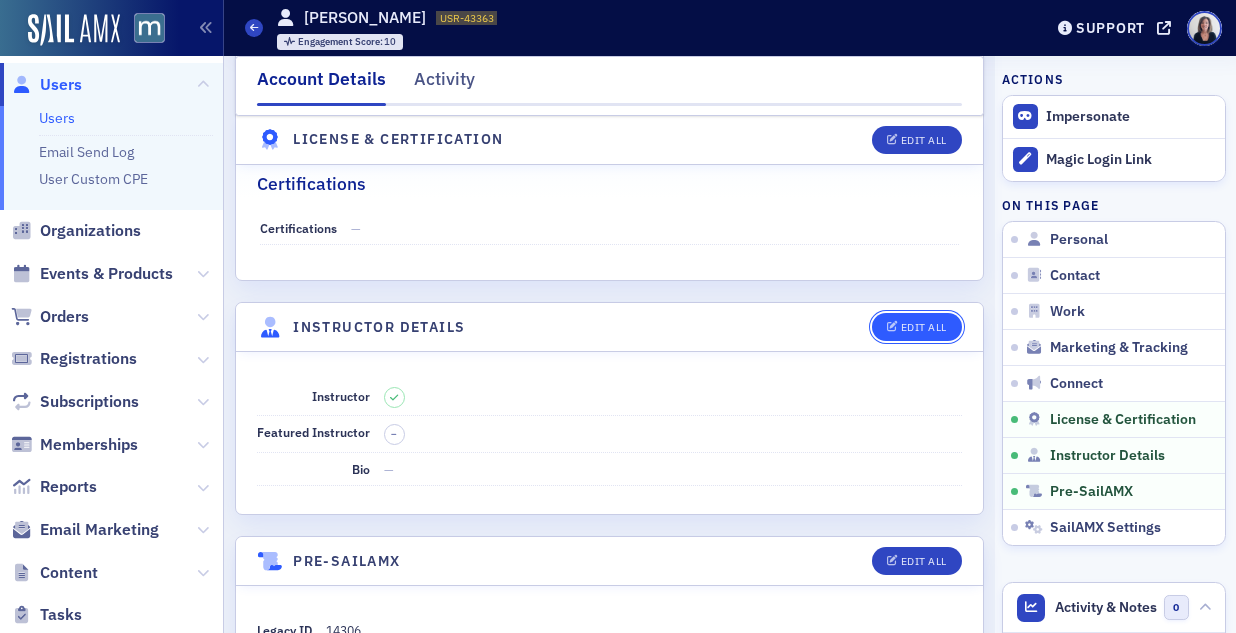 click on "Edit All" 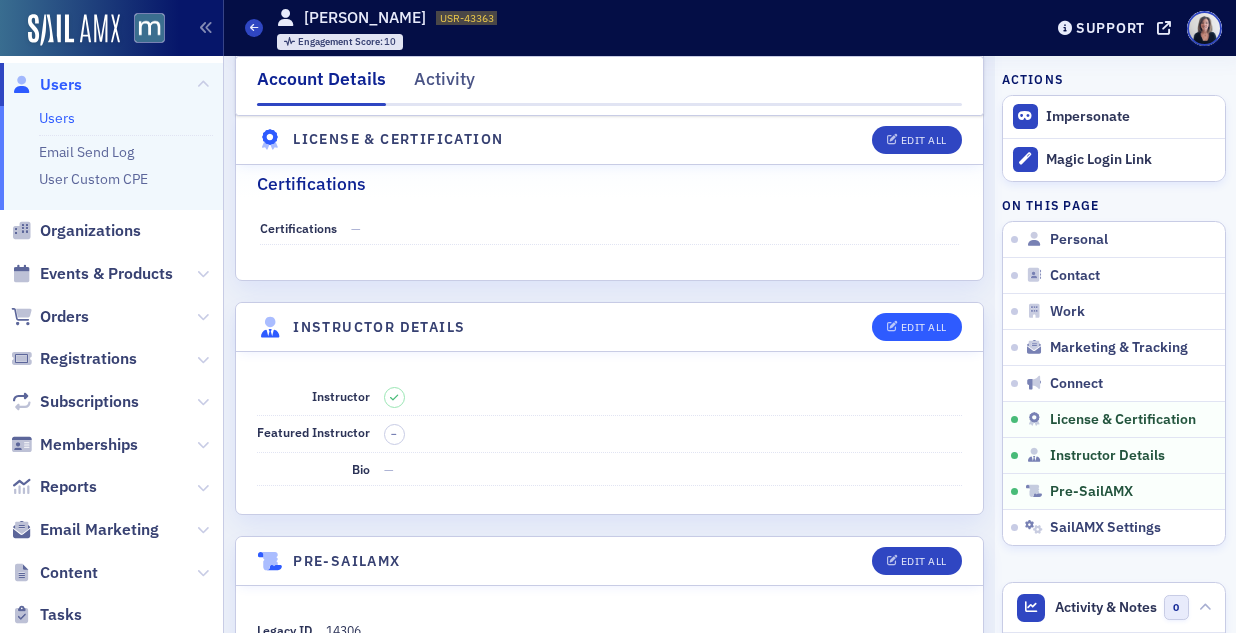 select on "US" 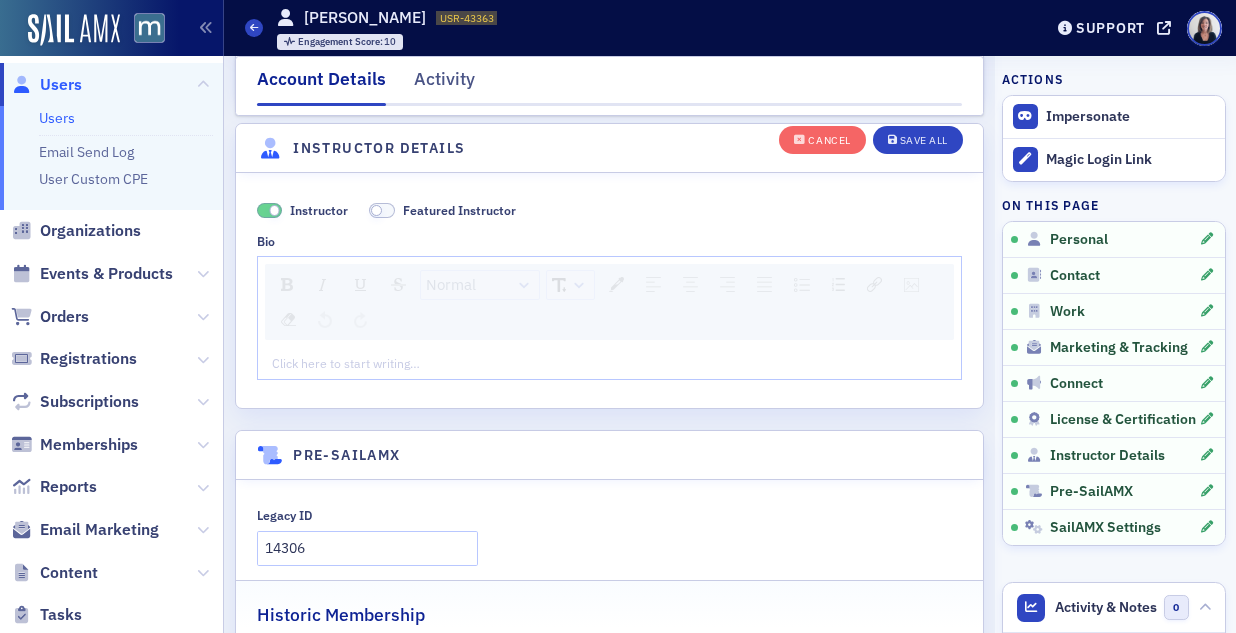 scroll, scrollTop: 4345, scrollLeft: 0, axis: vertical 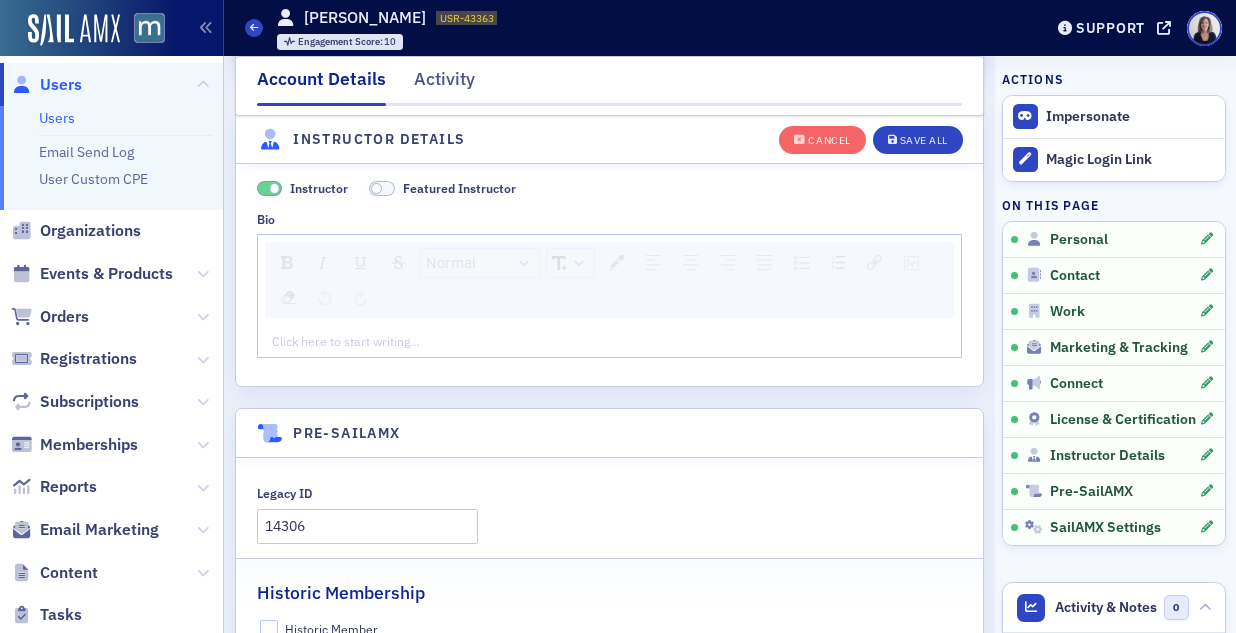 click 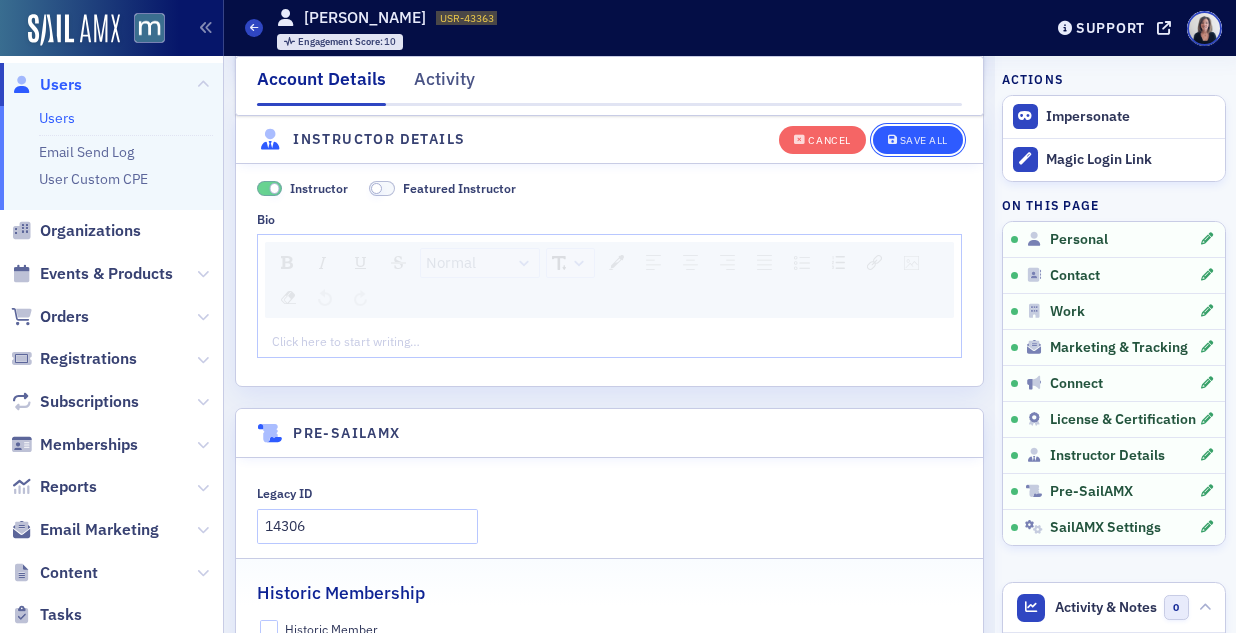 click on "Save All" 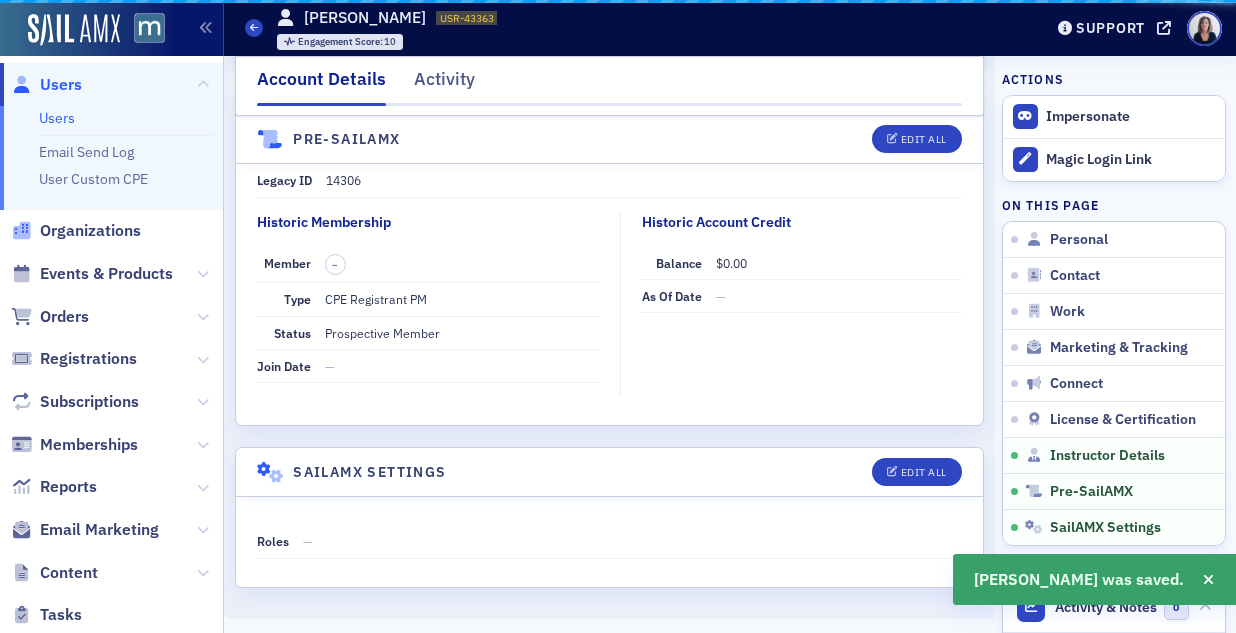 scroll, scrollTop: 4025, scrollLeft: 0, axis: vertical 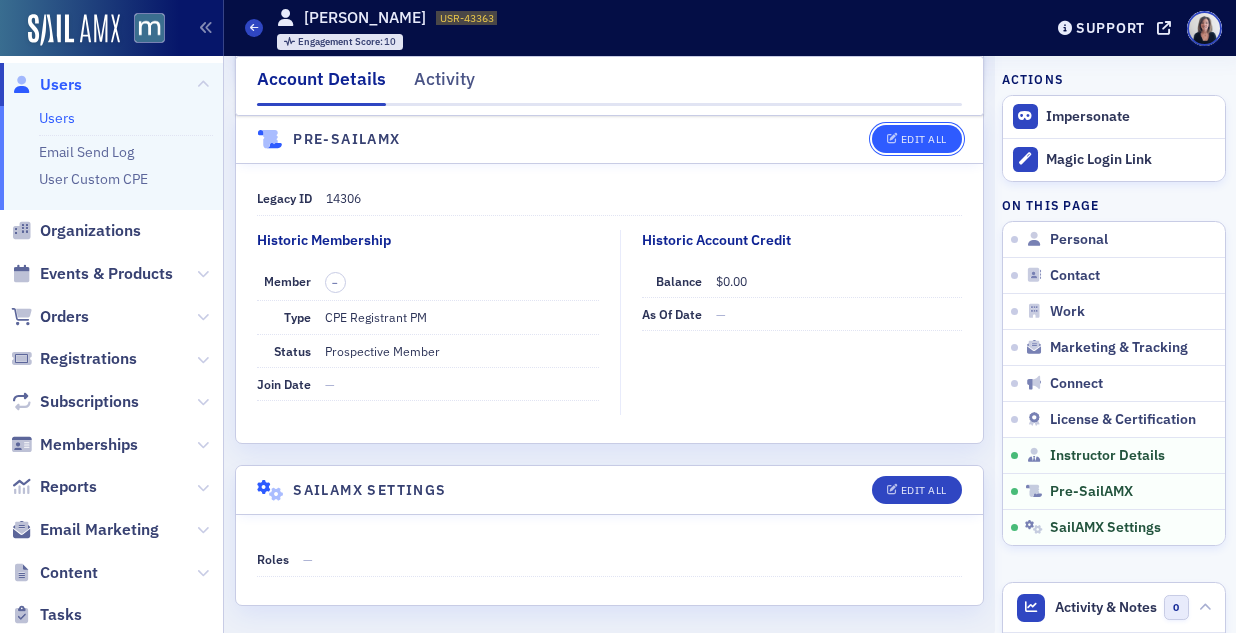 click on "Edit All" 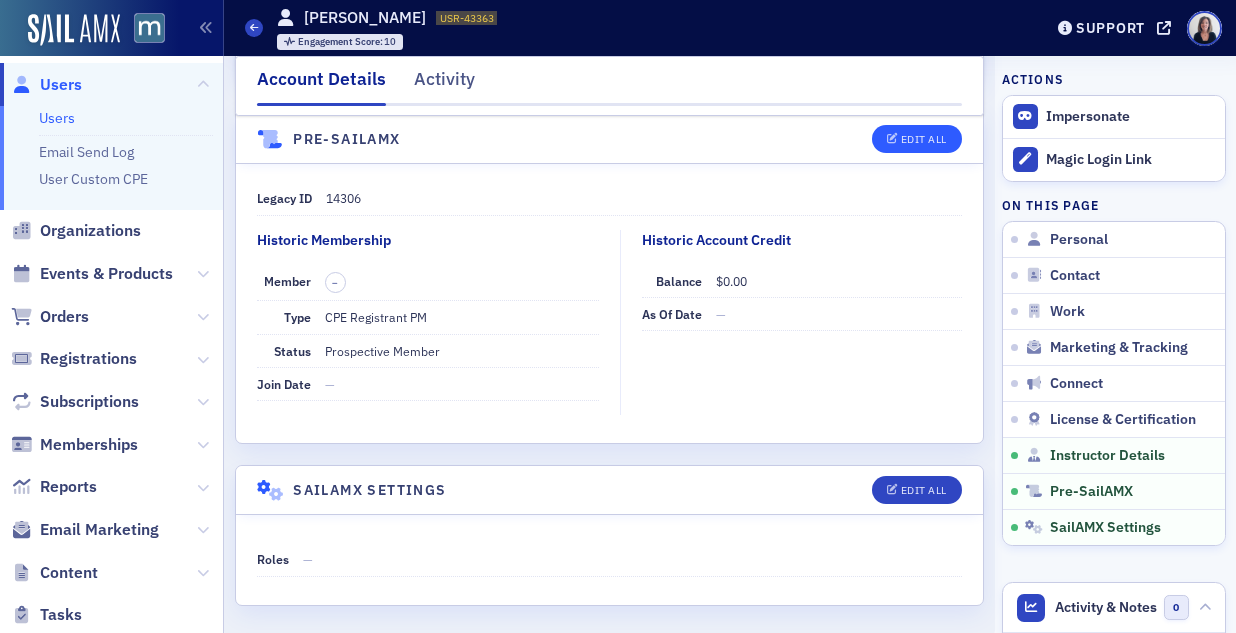 select on "US" 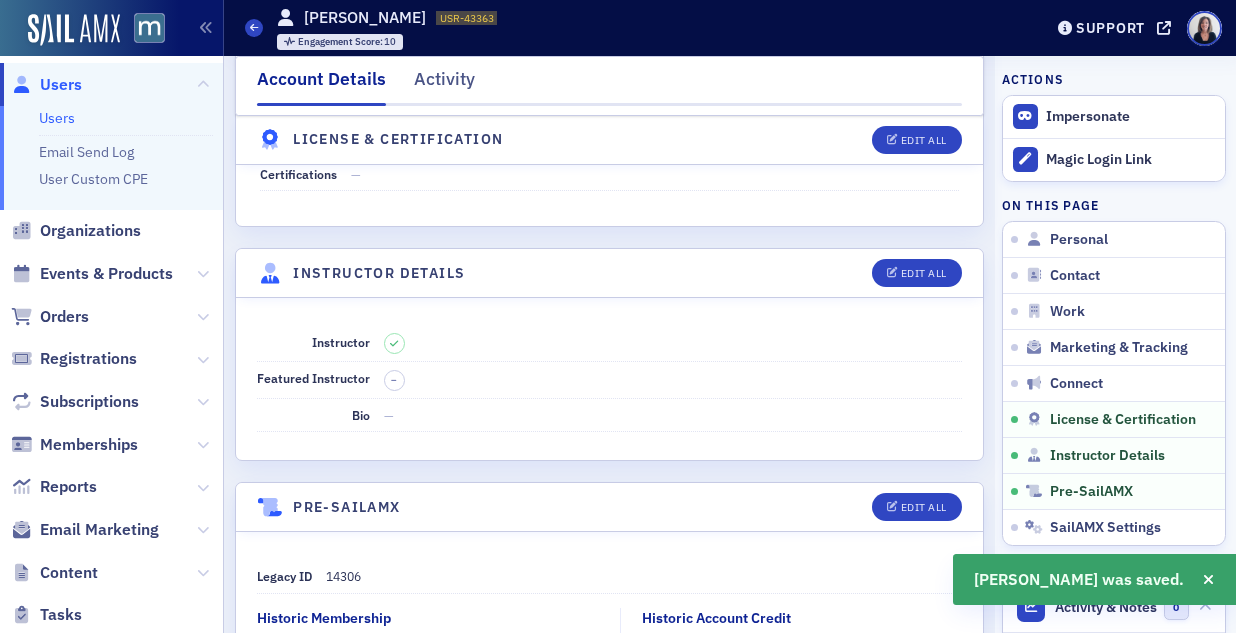 scroll, scrollTop: 3616, scrollLeft: 0, axis: vertical 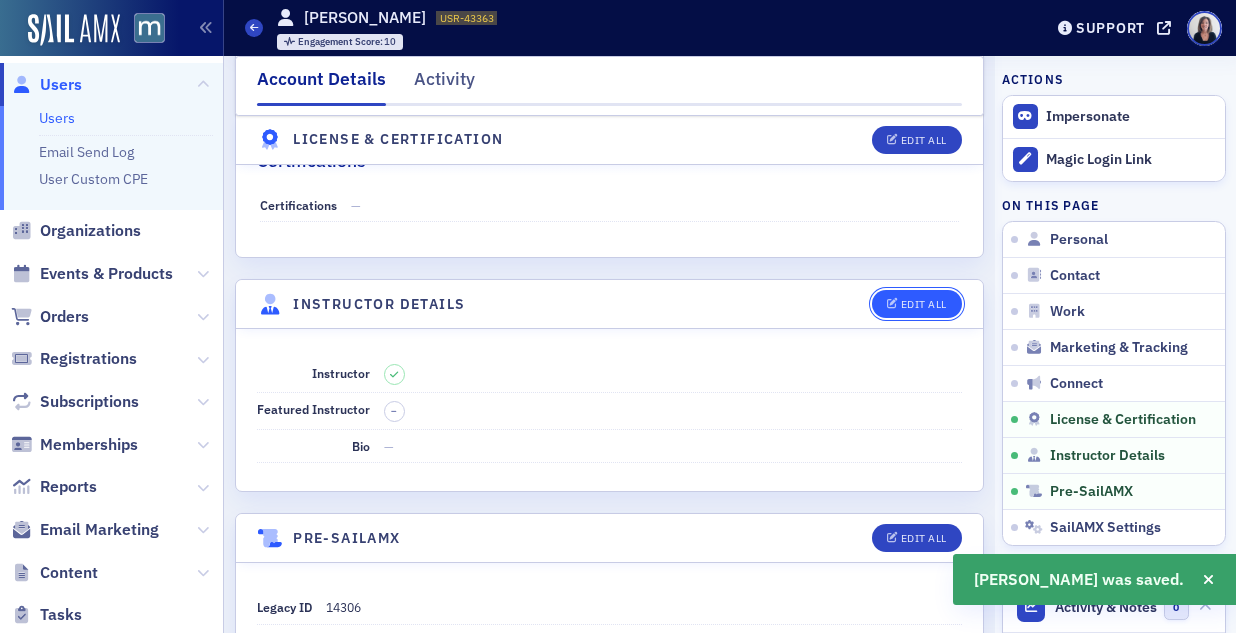 click on "Edit All" 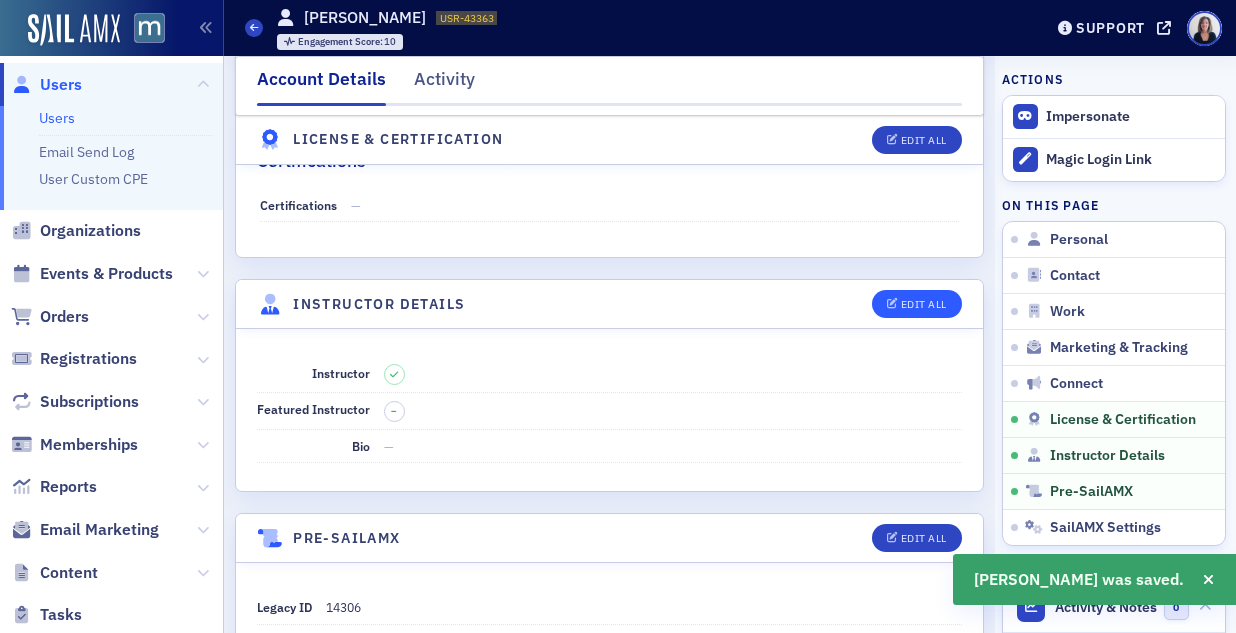 select on "US" 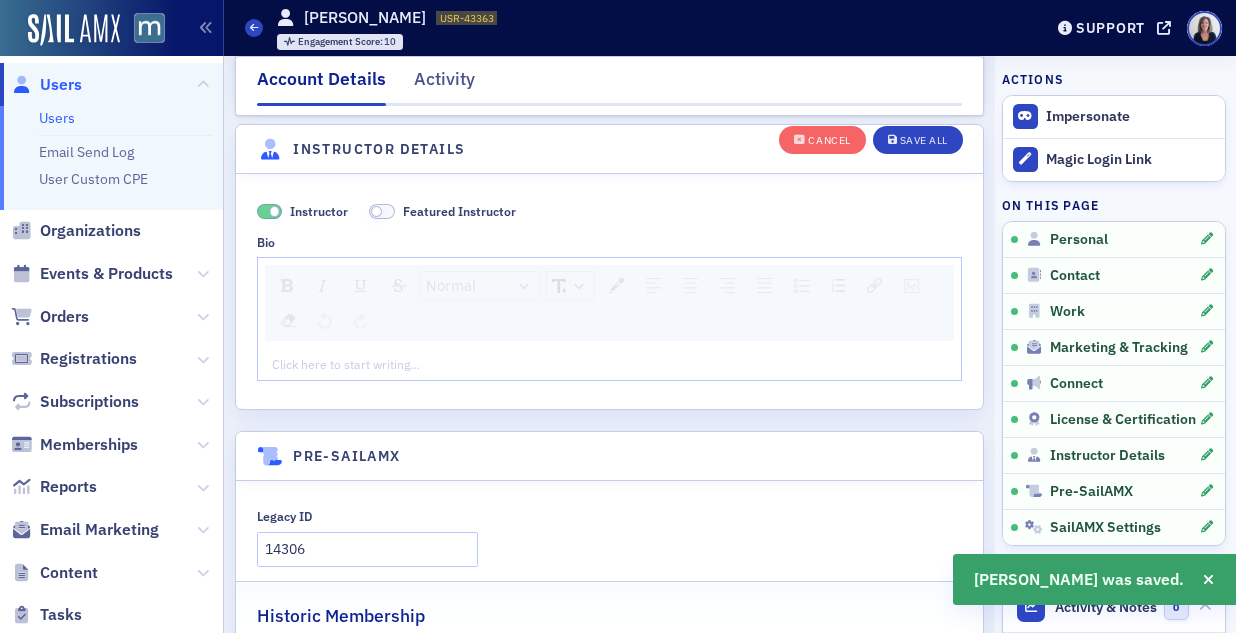scroll, scrollTop: 4345, scrollLeft: 0, axis: vertical 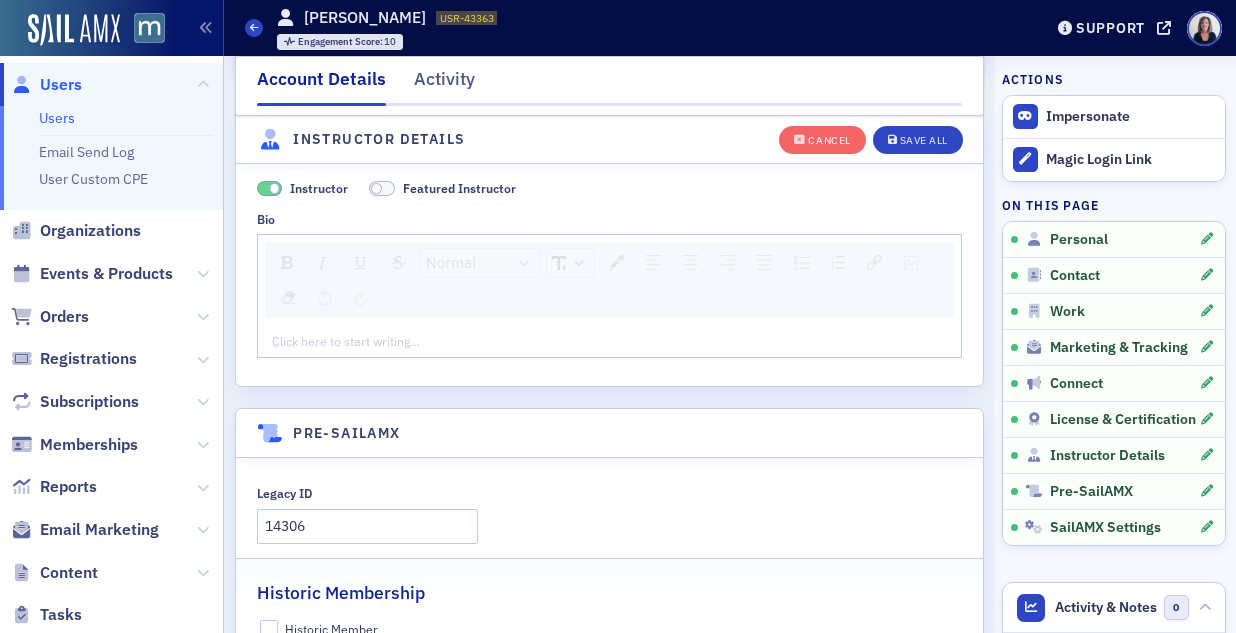 click 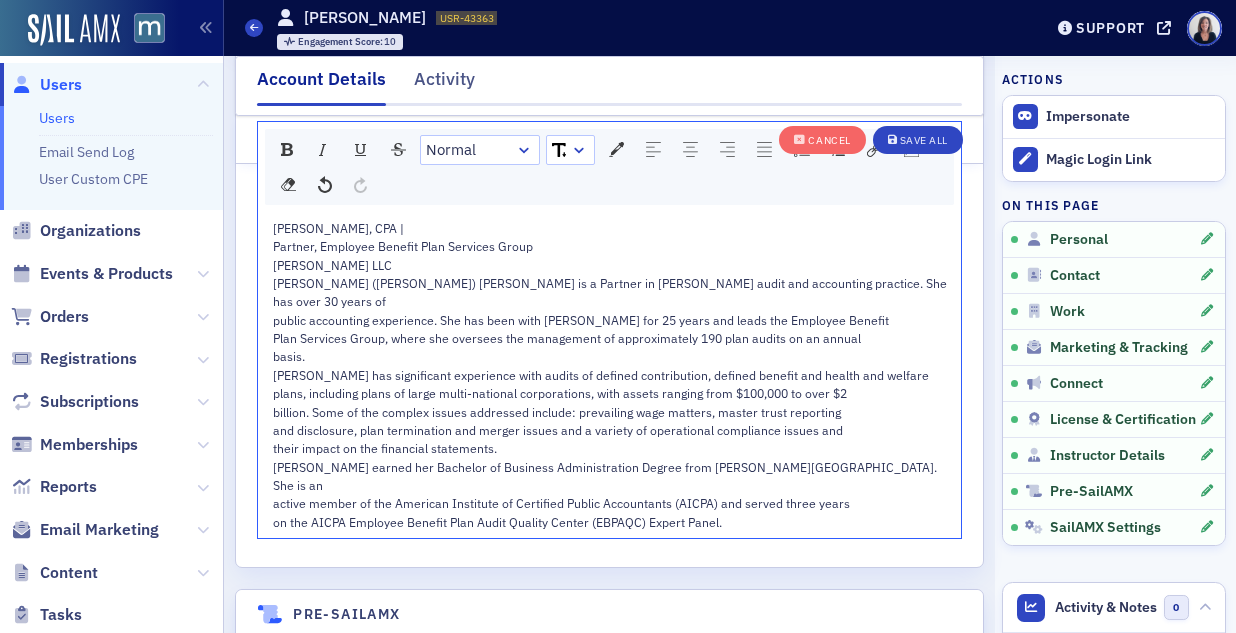 scroll, scrollTop: 4466, scrollLeft: 0, axis: vertical 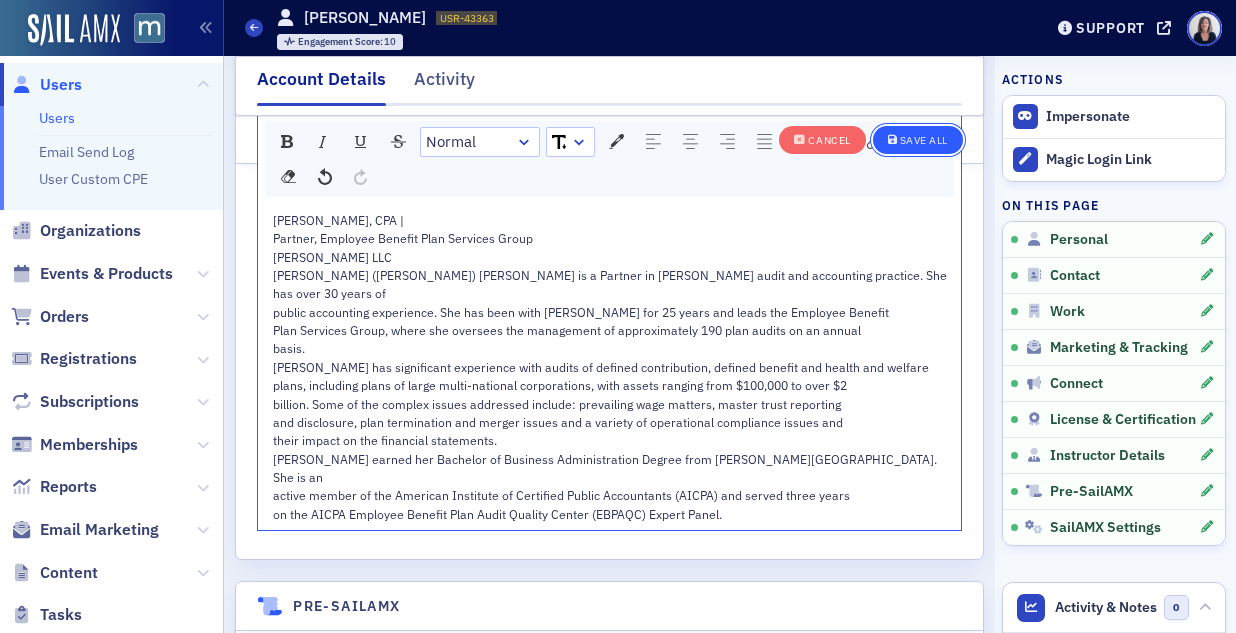 click on "Save All" 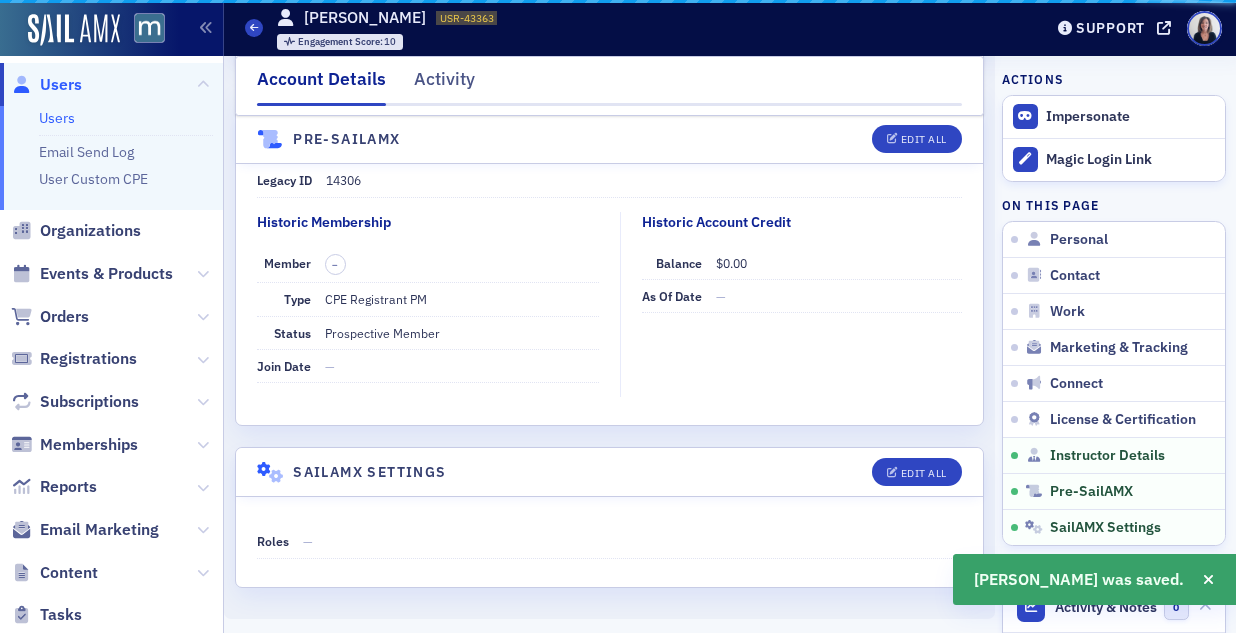 scroll, scrollTop: 4108, scrollLeft: 0, axis: vertical 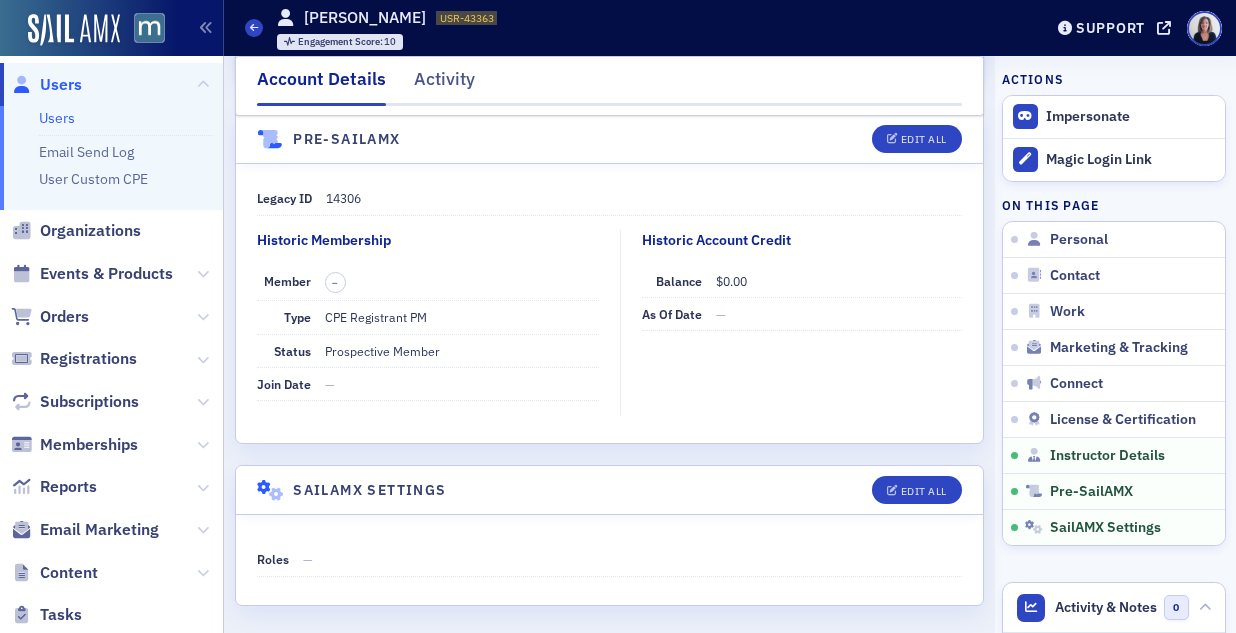 click on "Users" 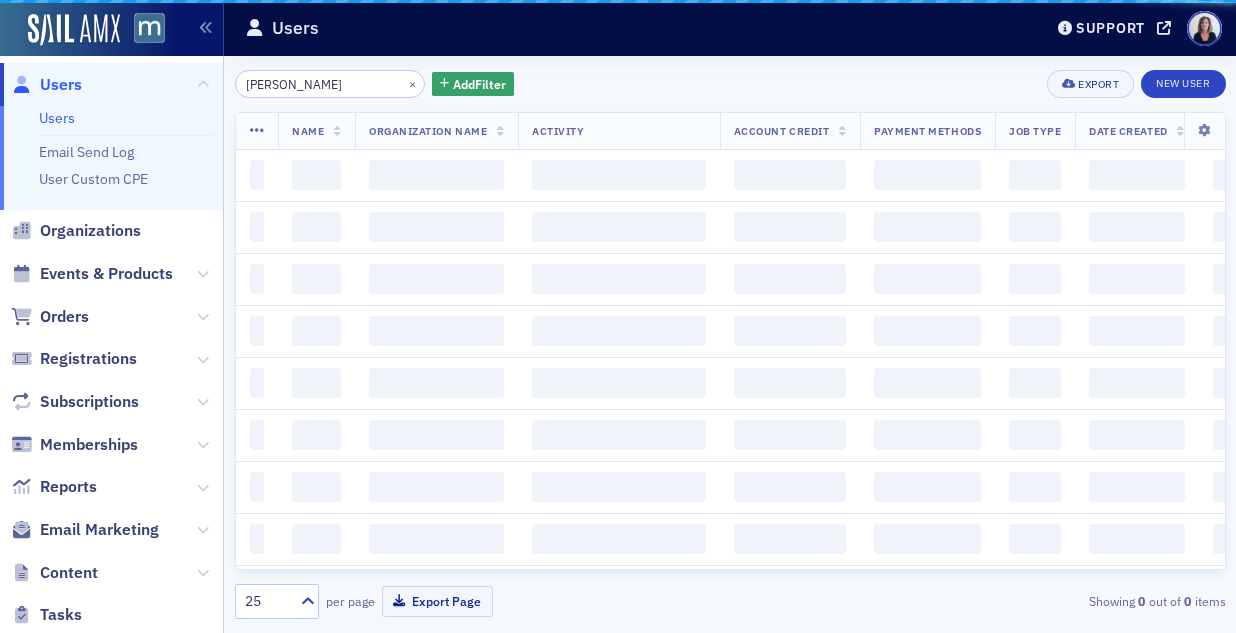 scroll, scrollTop: 0, scrollLeft: 0, axis: both 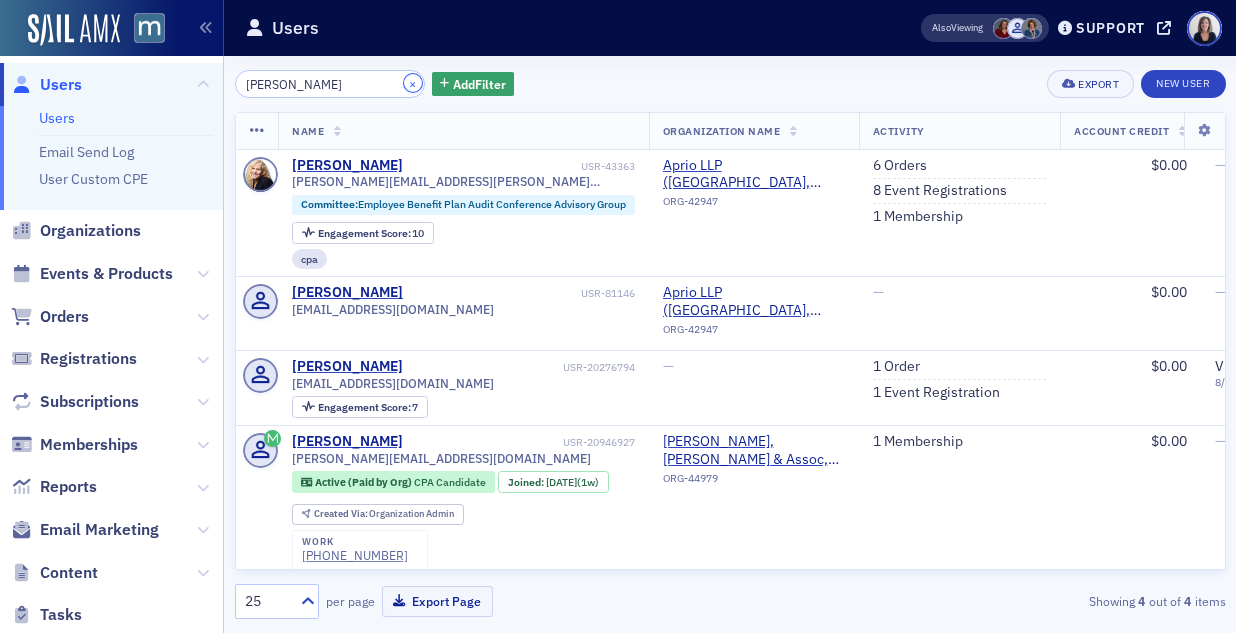 click on "×" 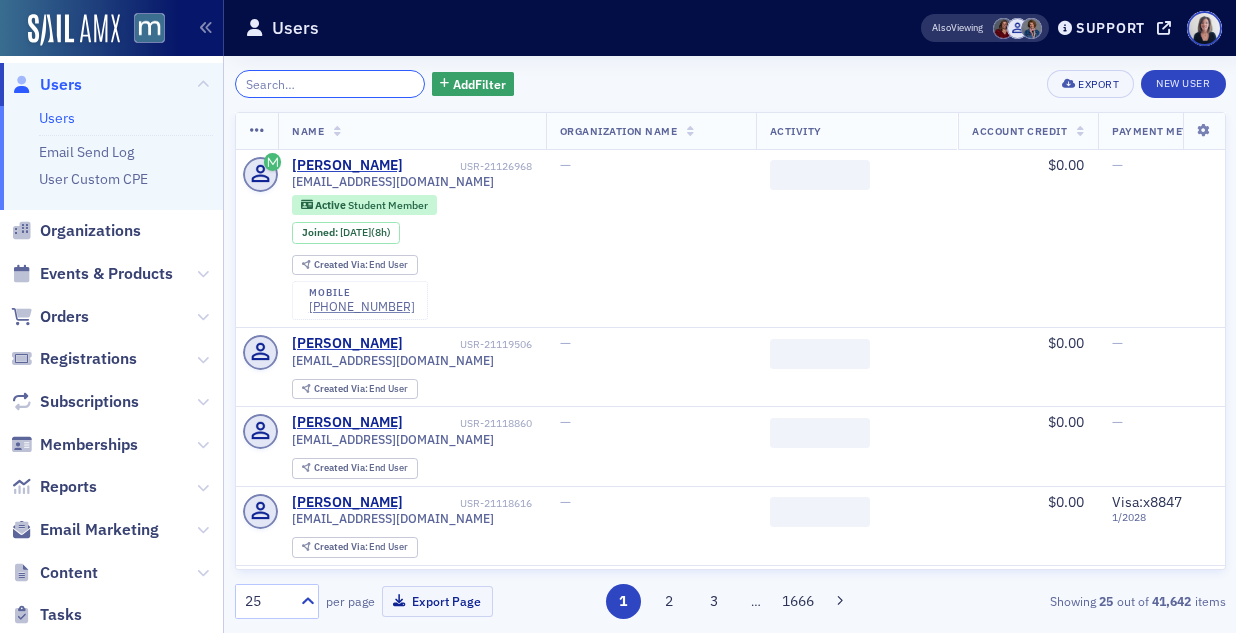 click 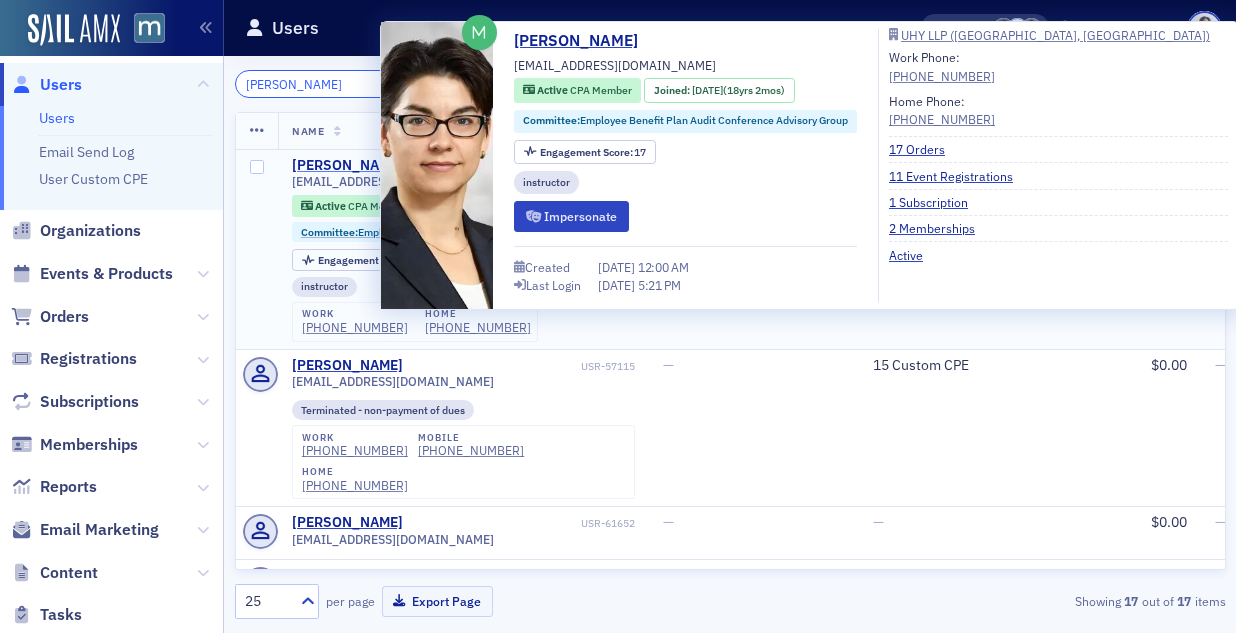 type on "[PERSON_NAME]" 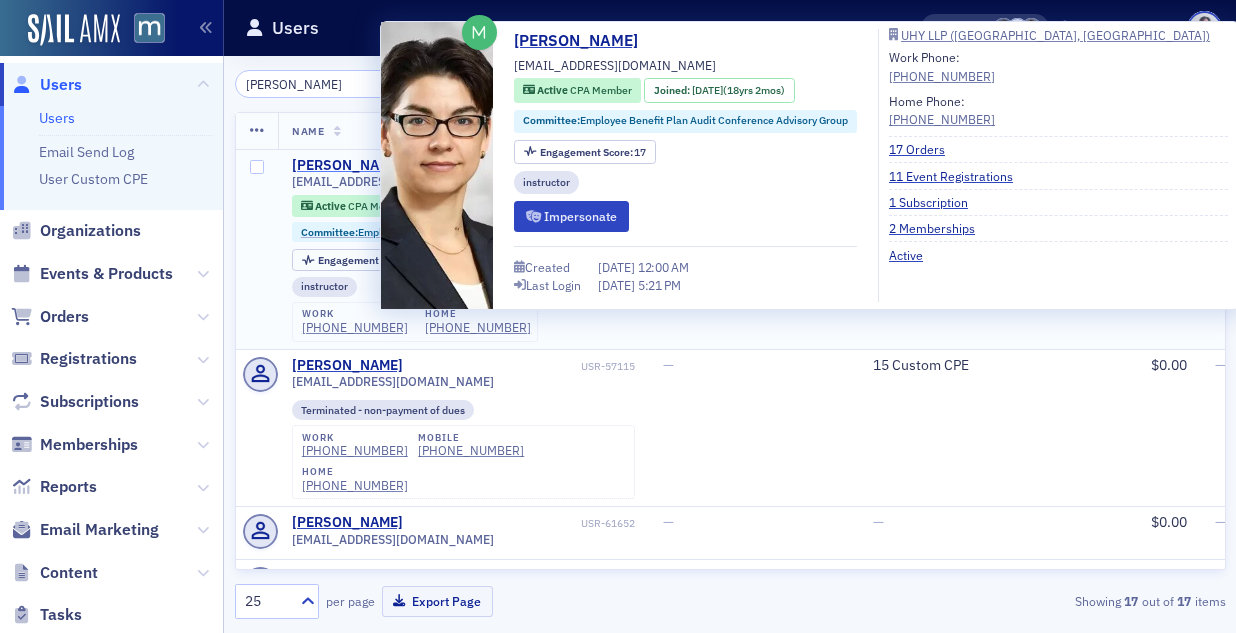 click on "[PERSON_NAME]" 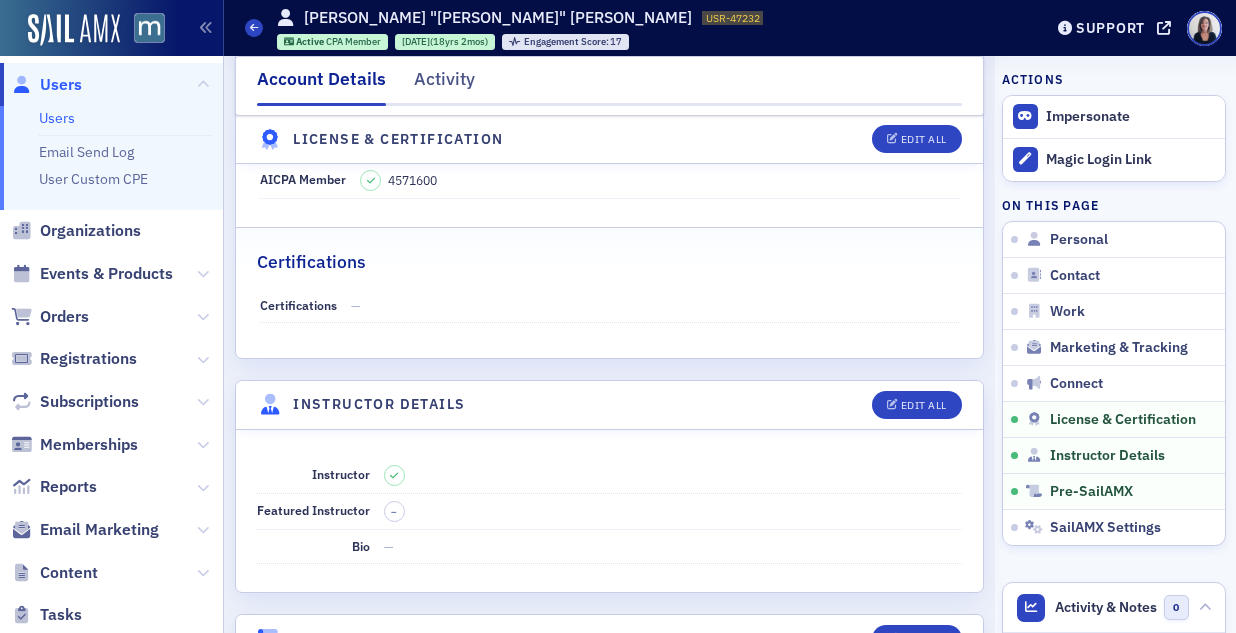 scroll, scrollTop: 4266, scrollLeft: 0, axis: vertical 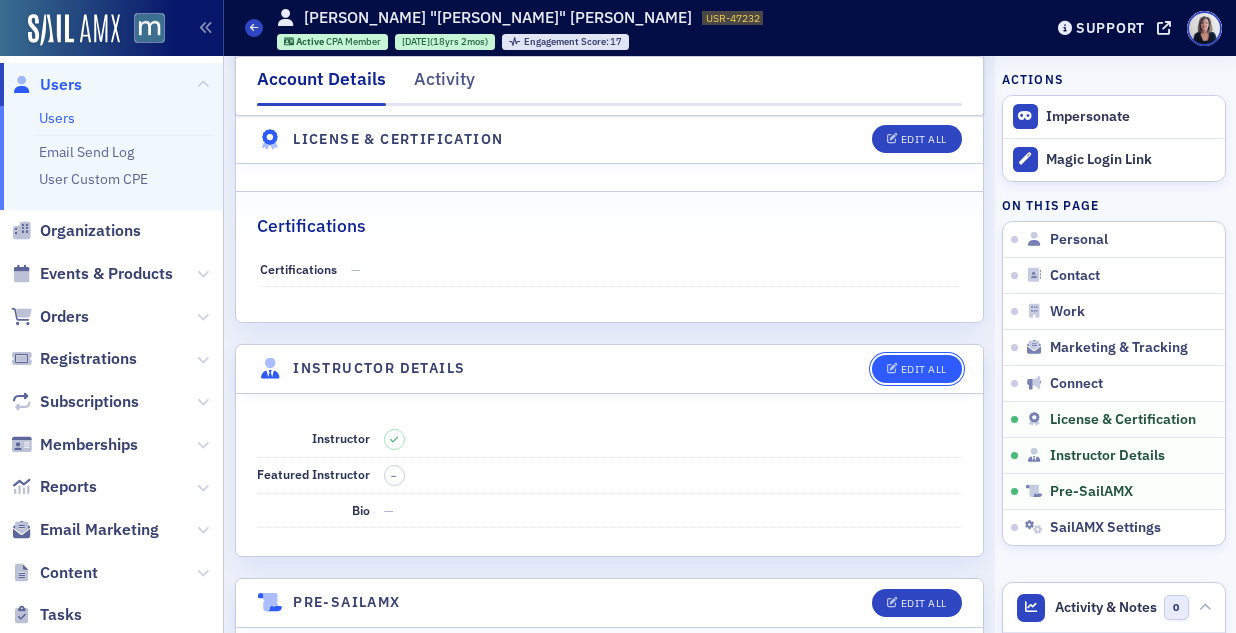 click on "Edit All" 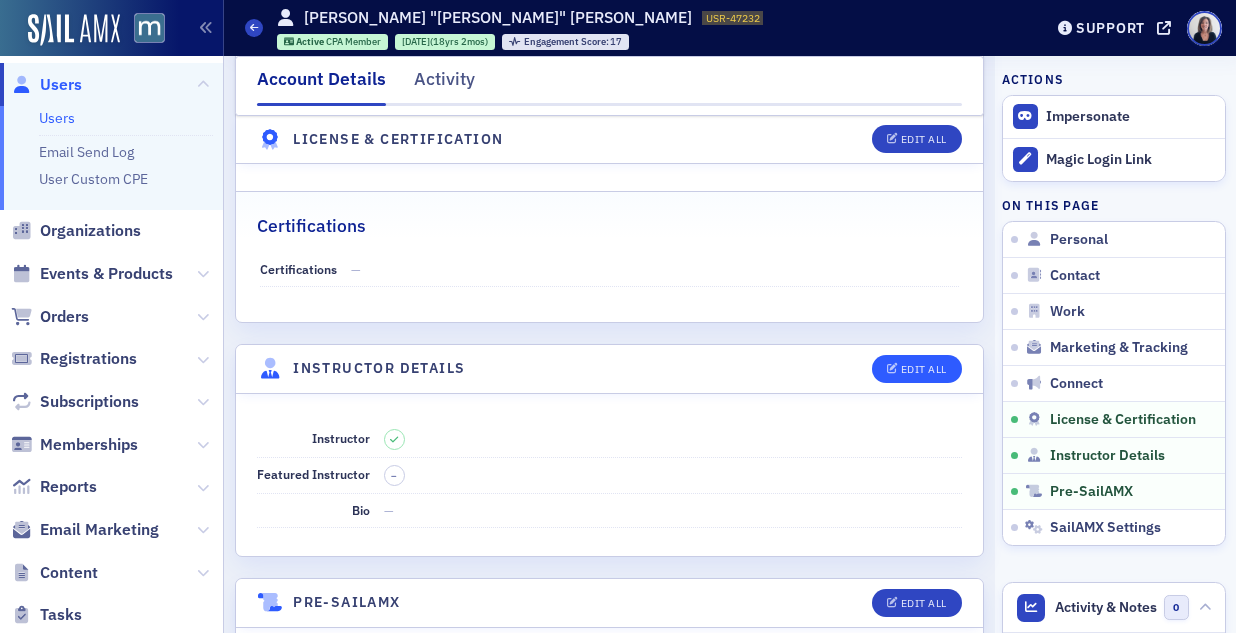 select on "US" 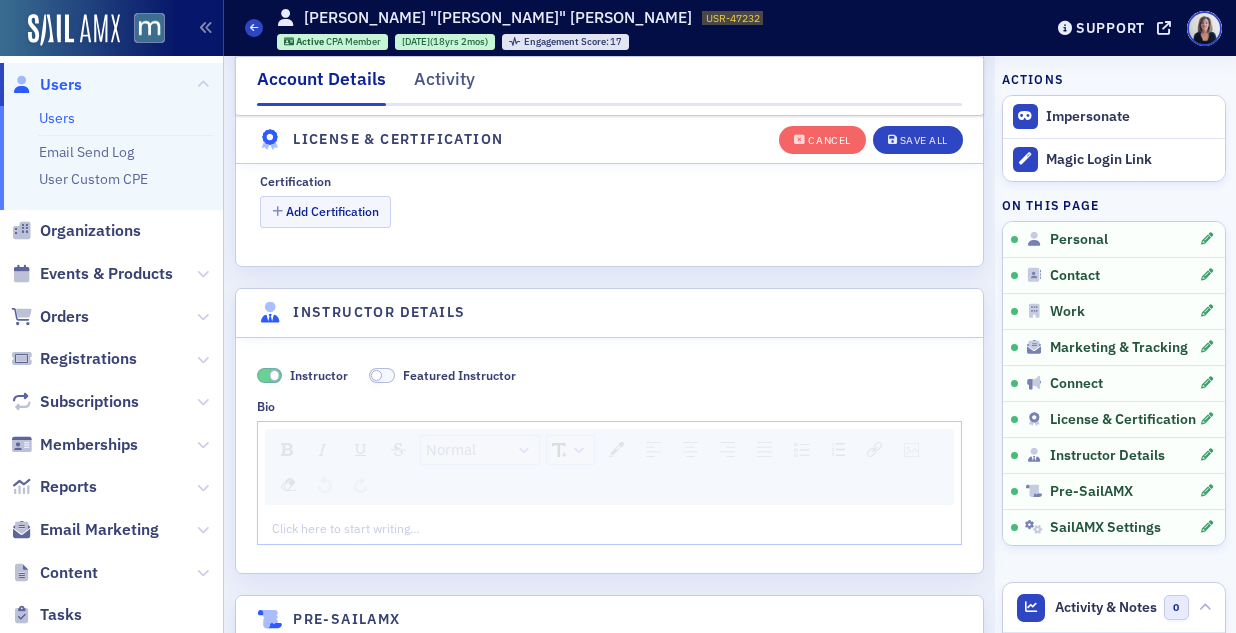 scroll, scrollTop: 5240, scrollLeft: 0, axis: vertical 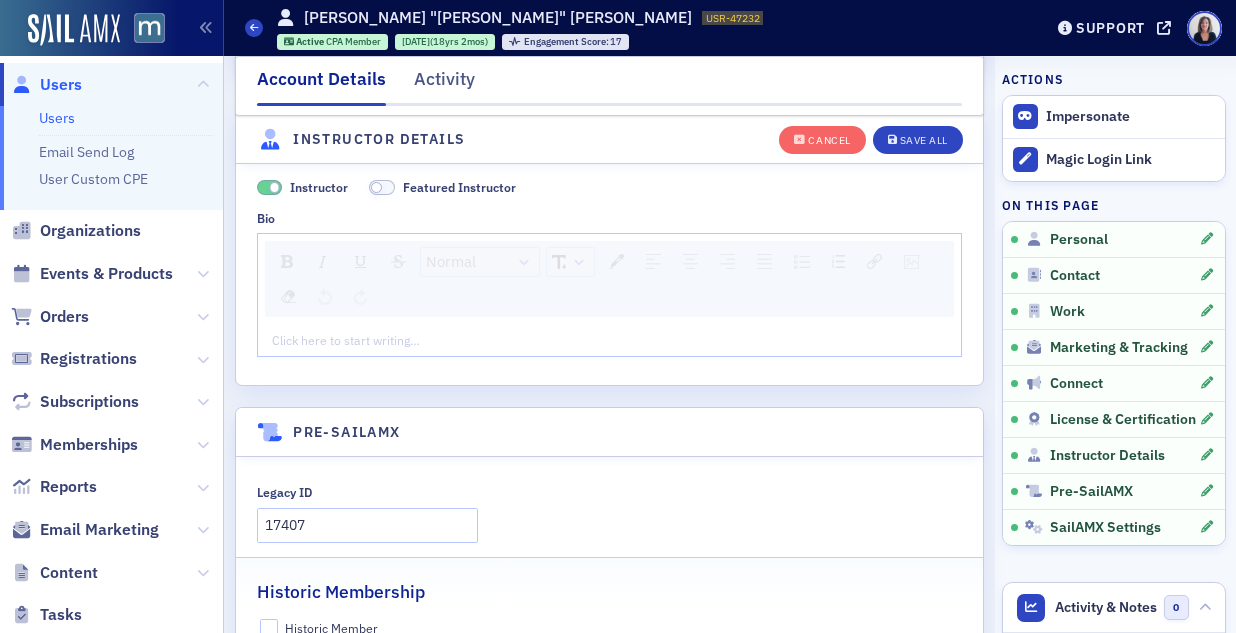 click 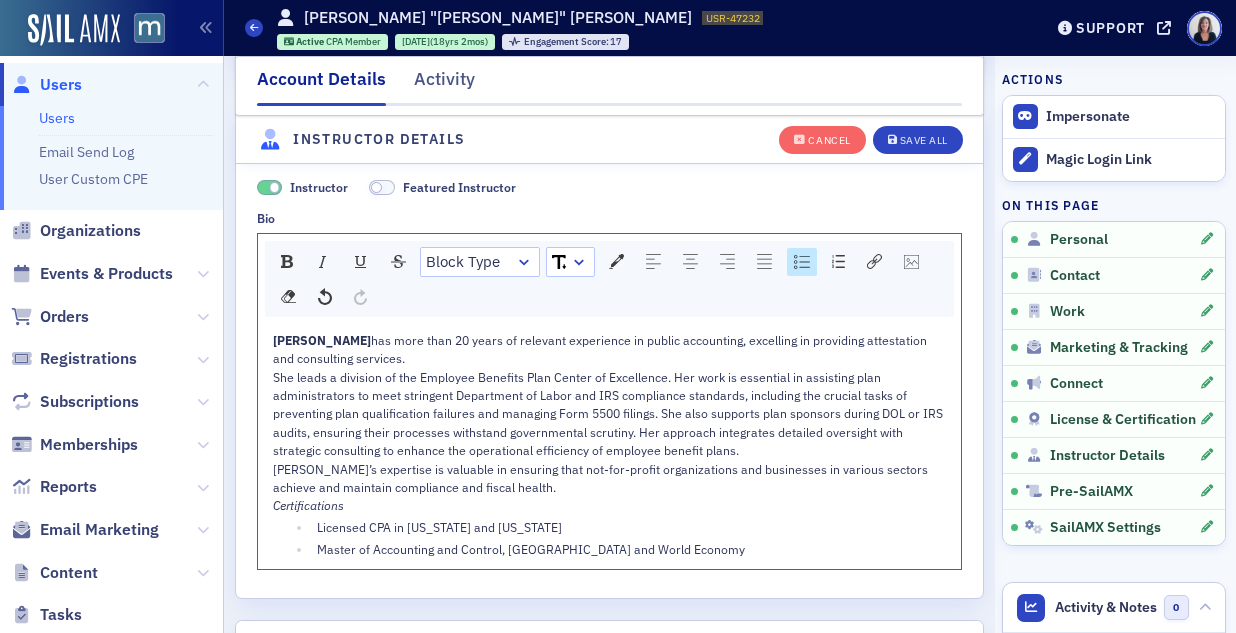 click on "has more than 20 years of relevant experience in public accounting, excelling in providing attestation and consulting services." 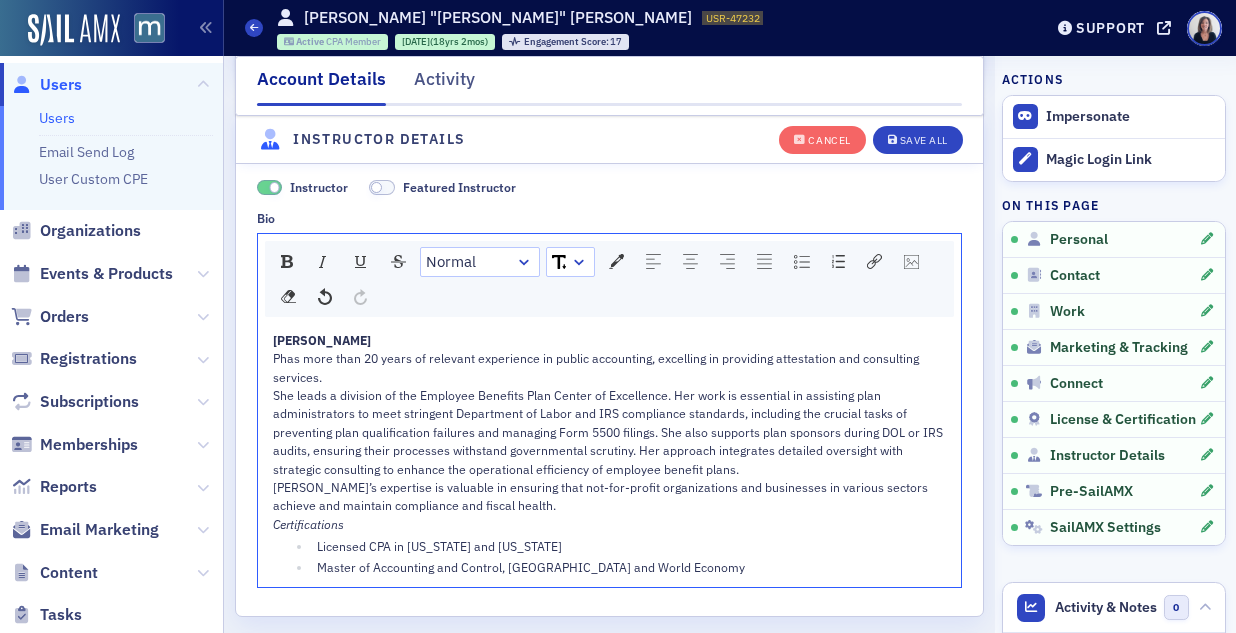 type 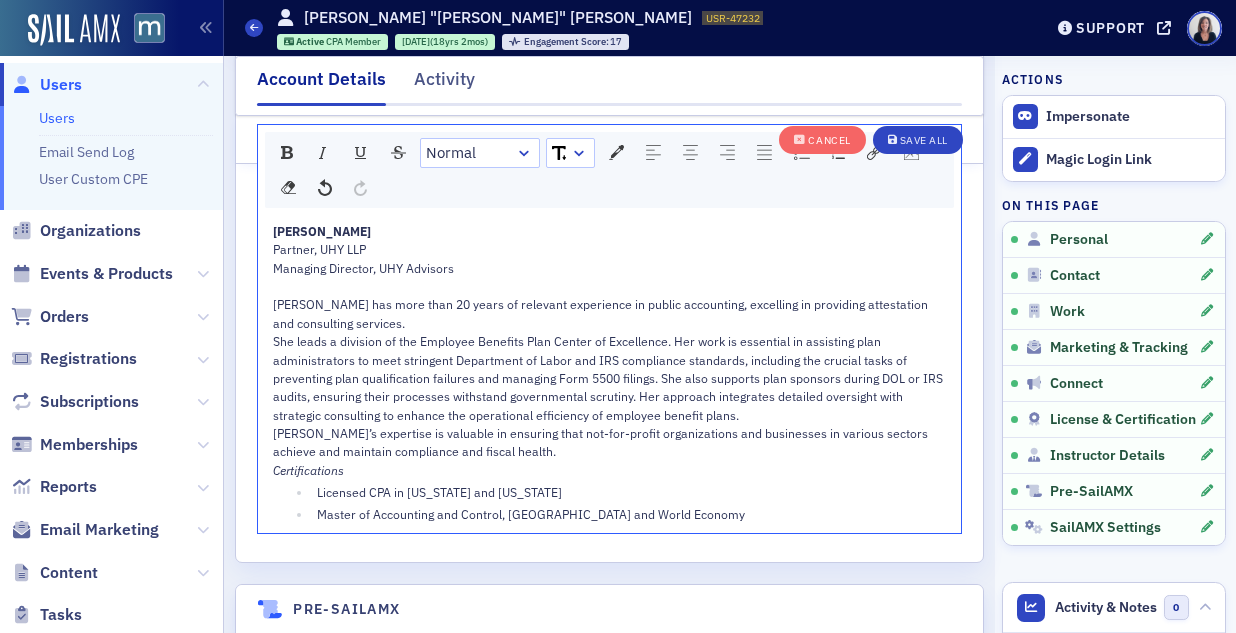 scroll, scrollTop: 5353, scrollLeft: 0, axis: vertical 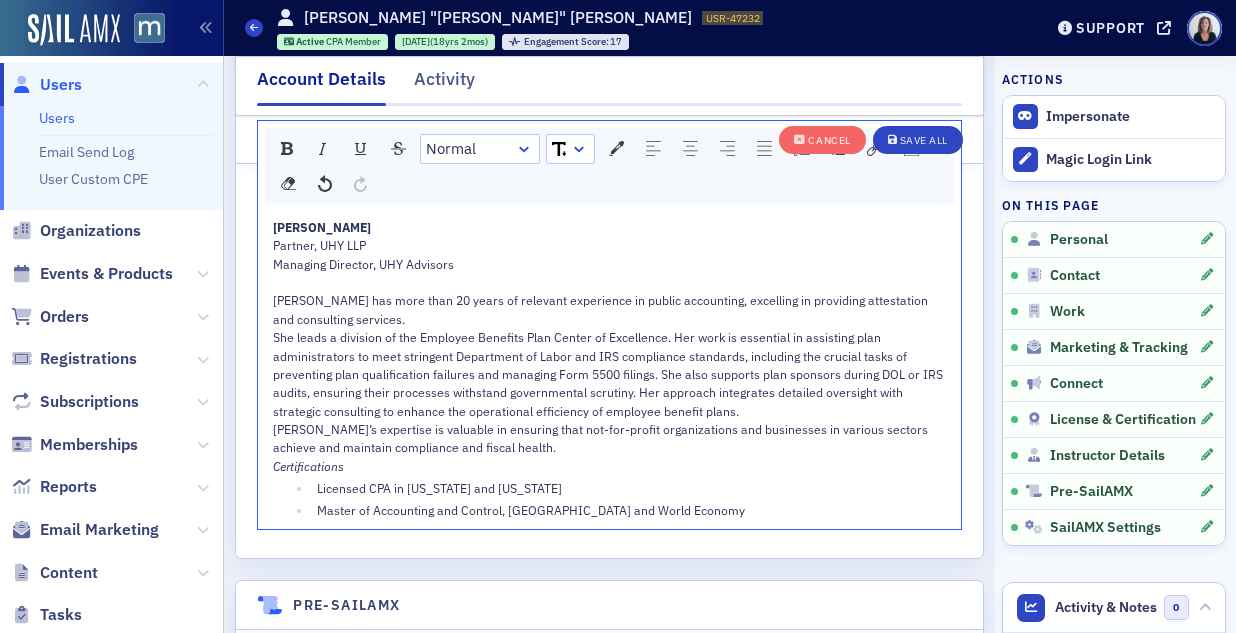 click on "She leads a division of the Employee Benefits Plan Center of Excellence. Her work is essential in assisting plan administrators to meet stringent Department of Labor and IRS compliance standards, including the crucial tasks of preventing plan qualification failures and managing Form 5500 filings. She also supports plan sponsors during DOL or IRS audits, ensuring their processes withstand governmental scrutiny. Her approach integrates detailed oversight with strategic consulting to enhance the operational efficiency of employee benefit plans." 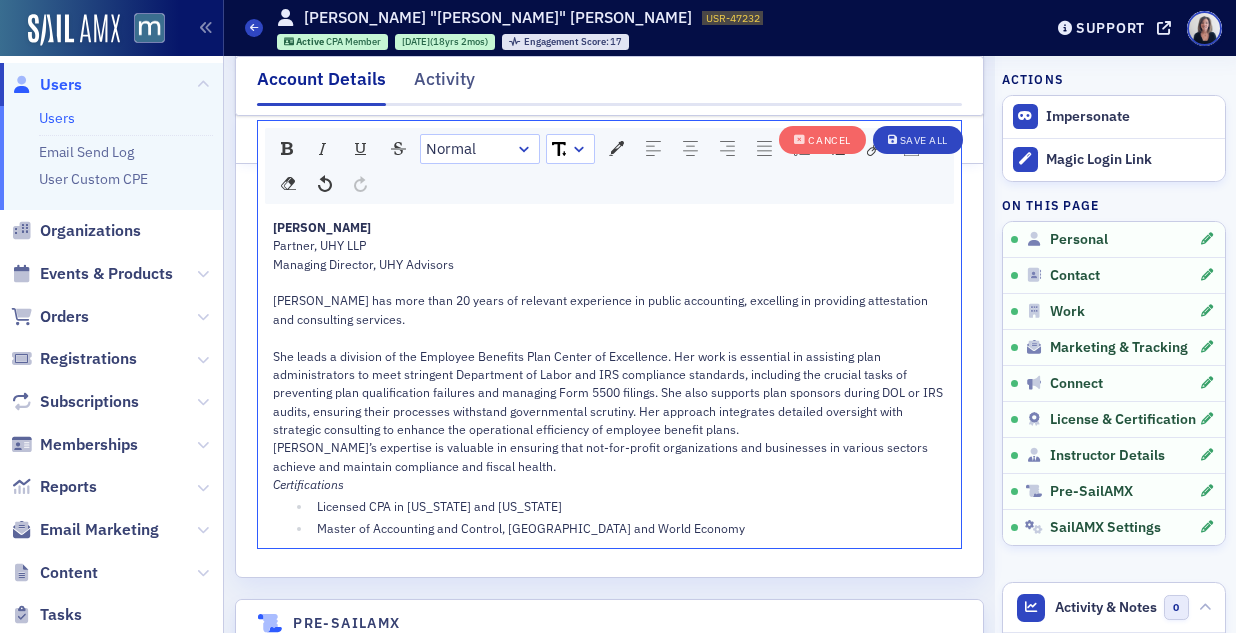 click on "[PERSON_NAME]’s expertise is valuable in ensuring that not-for-profit organizations and businesses in various sectors achieve and maintain compliance and fiscal health." 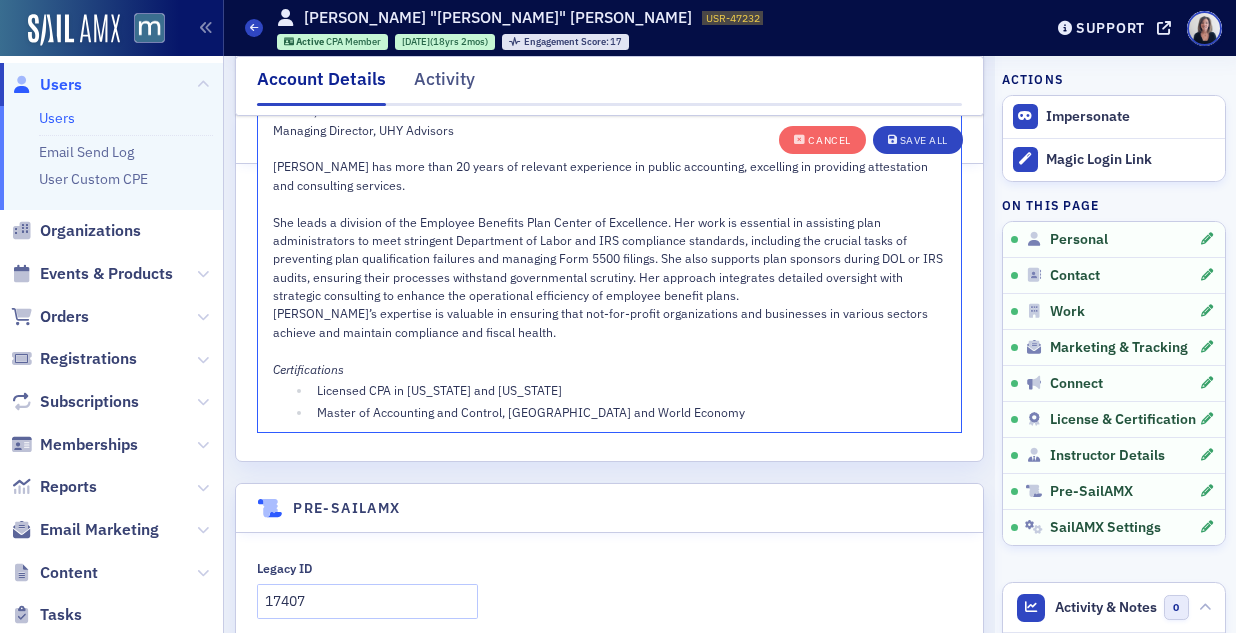 scroll, scrollTop: 5503, scrollLeft: 0, axis: vertical 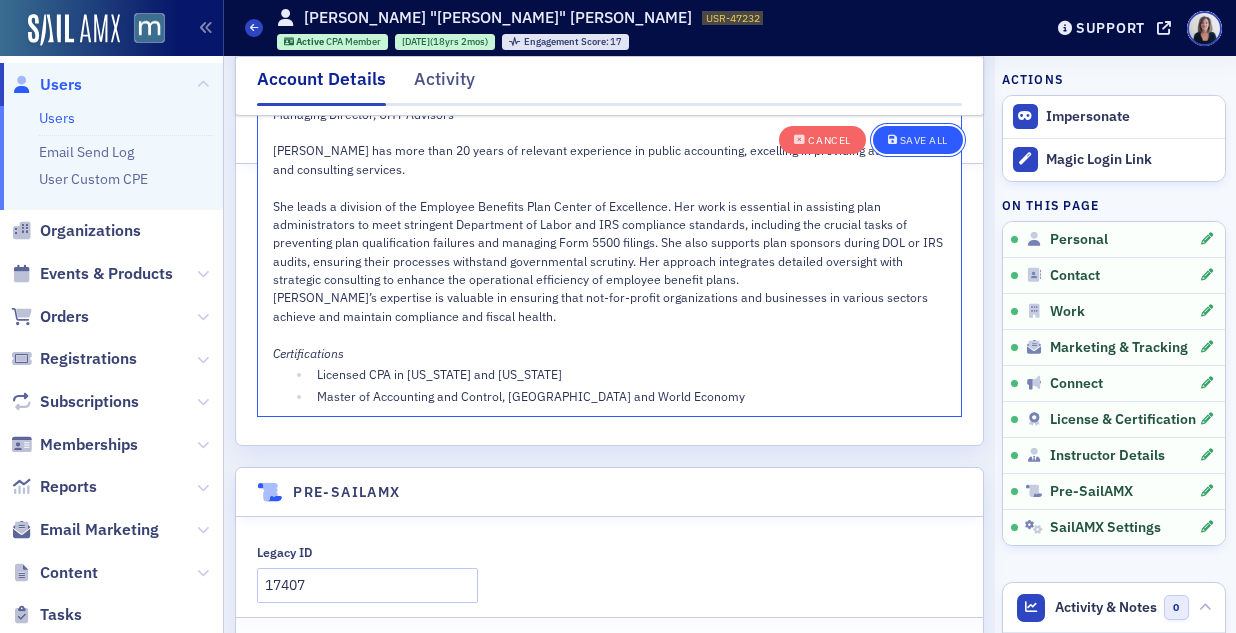 click on "Save All" 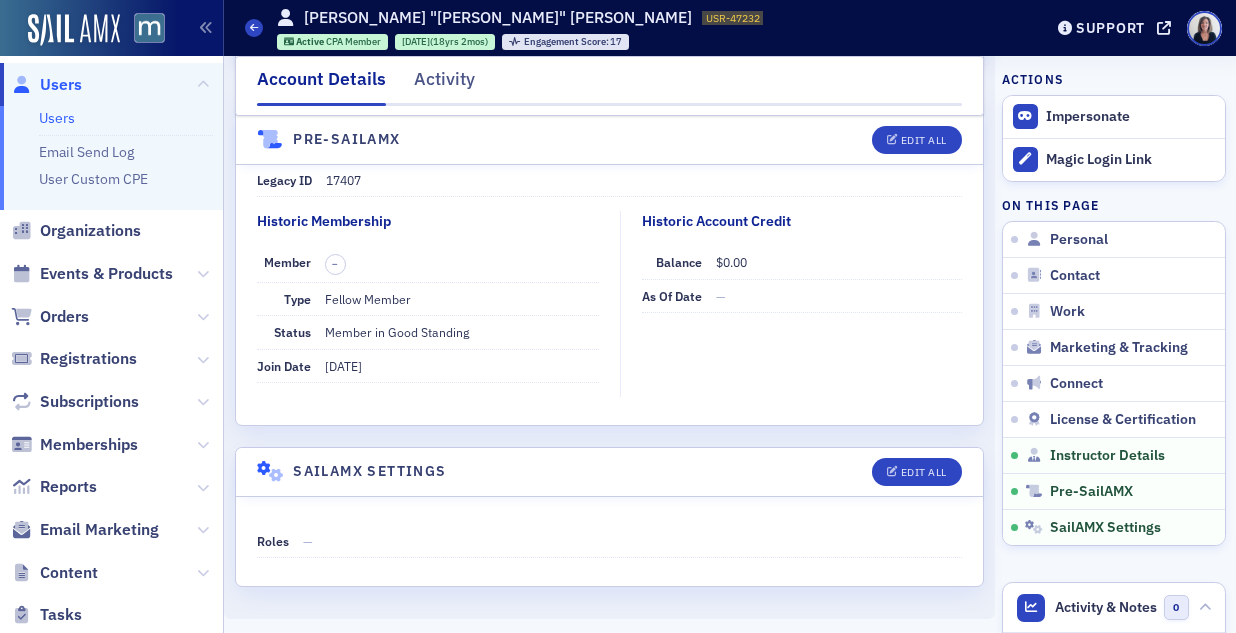 scroll, scrollTop: 4838, scrollLeft: 0, axis: vertical 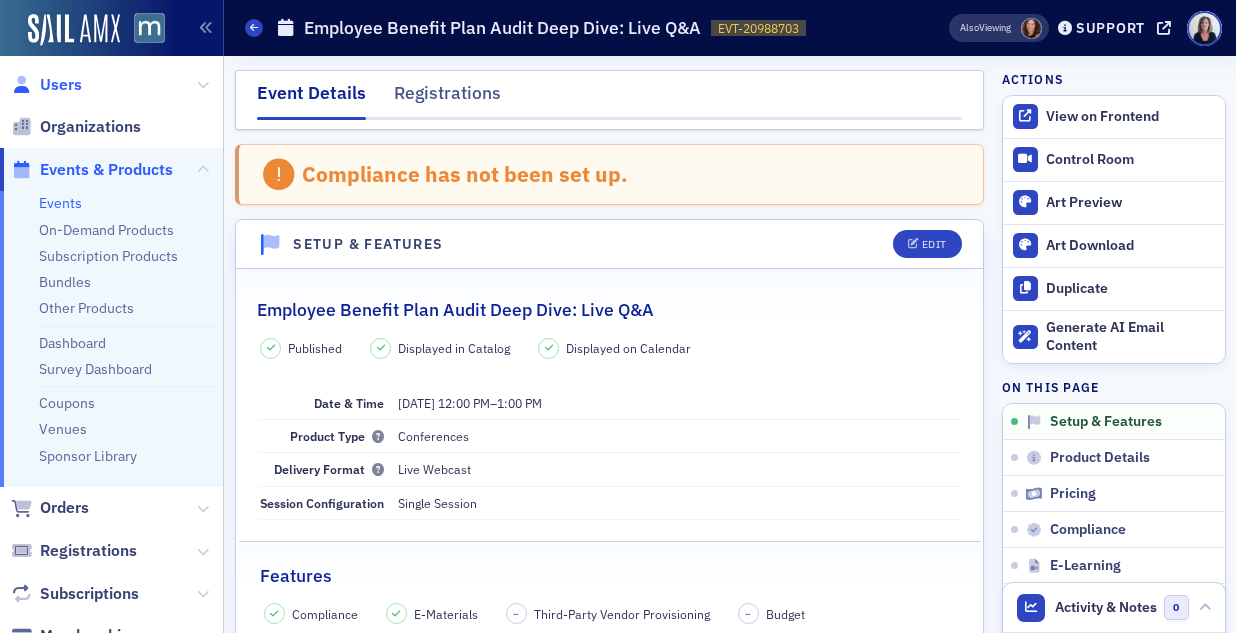 click on "Users" 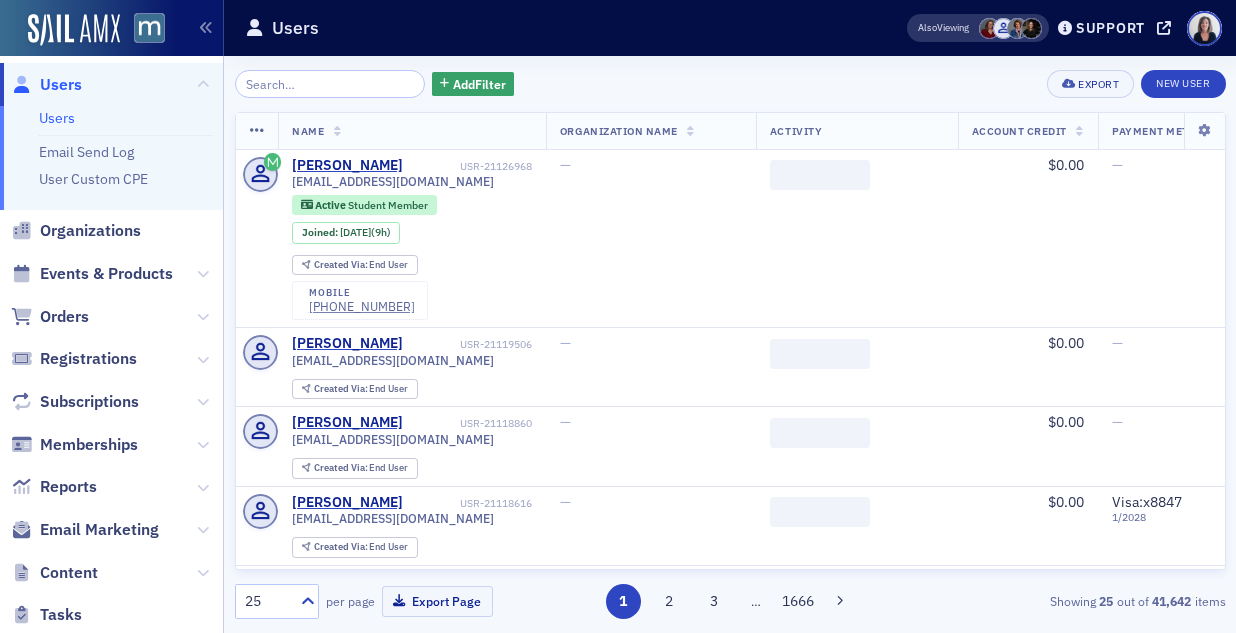 click 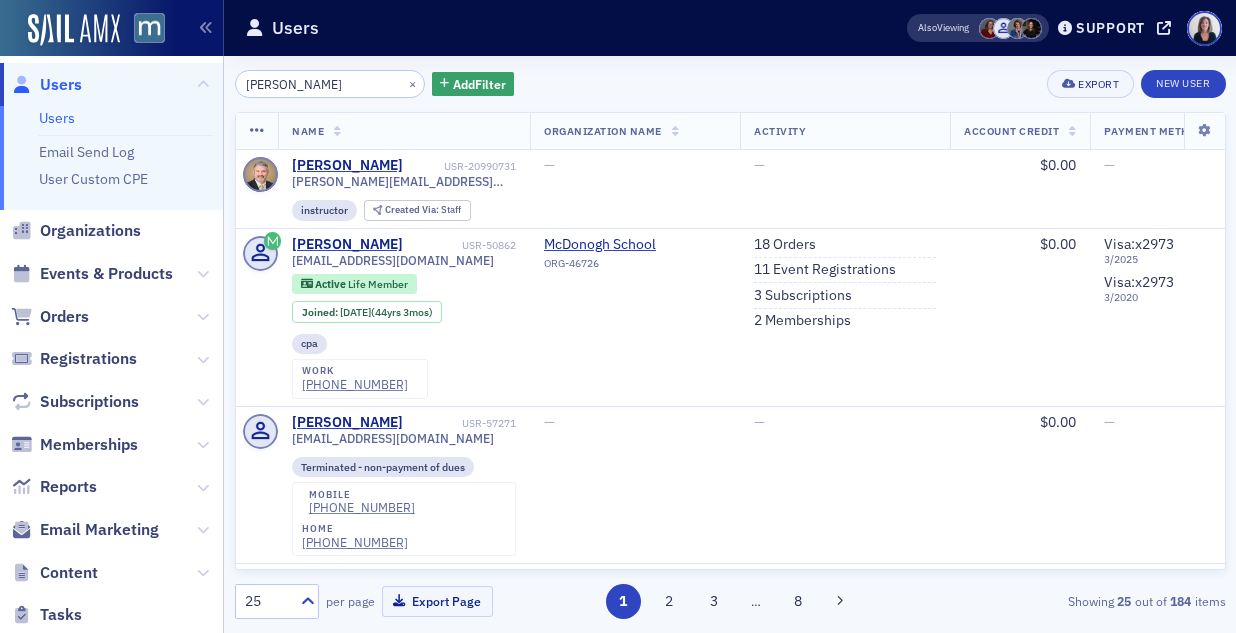 type on "Patrick Carlson" 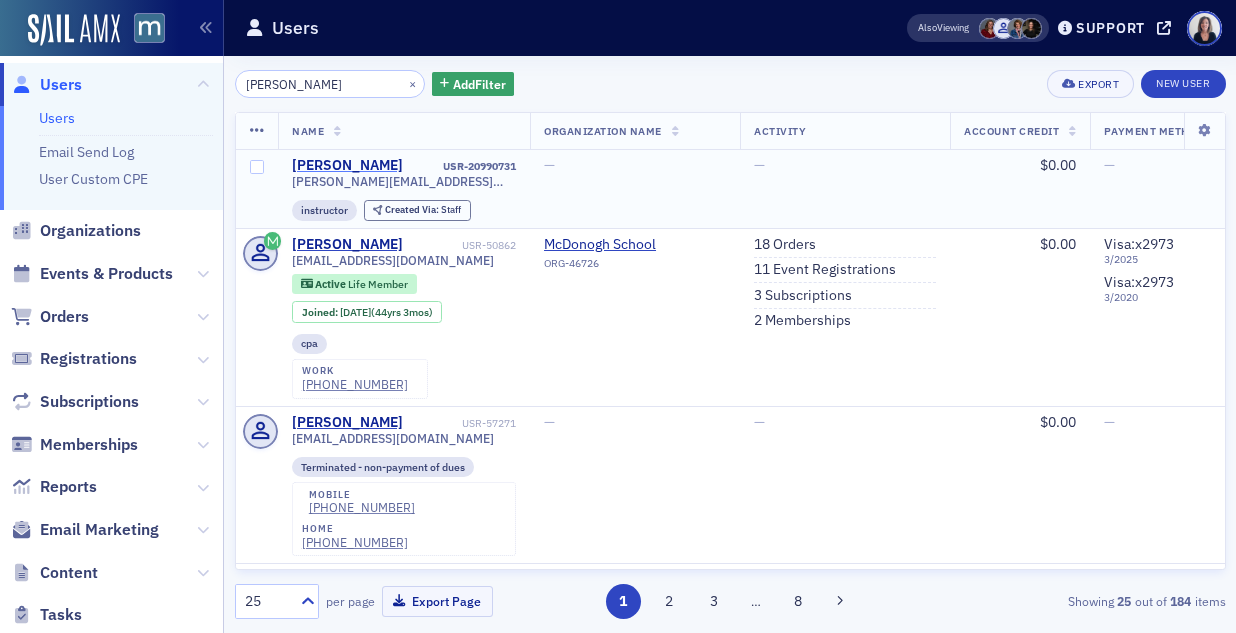 click on "Patrick Carlson" 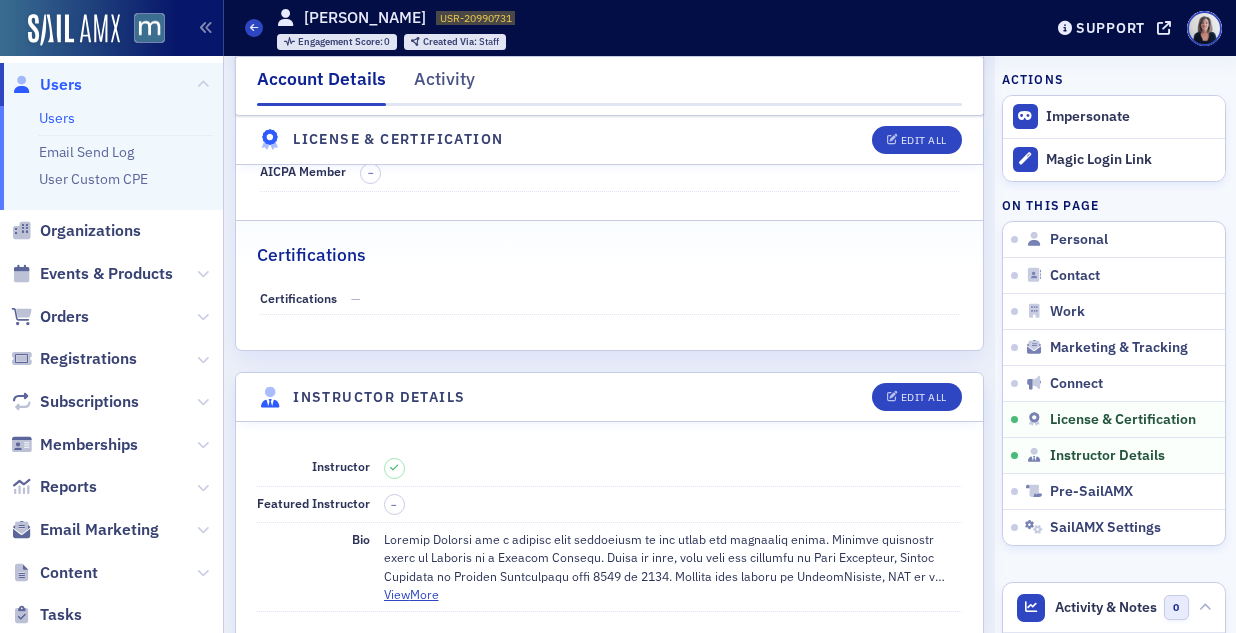 scroll, scrollTop: 3360, scrollLeft: 0, axis: vertical 